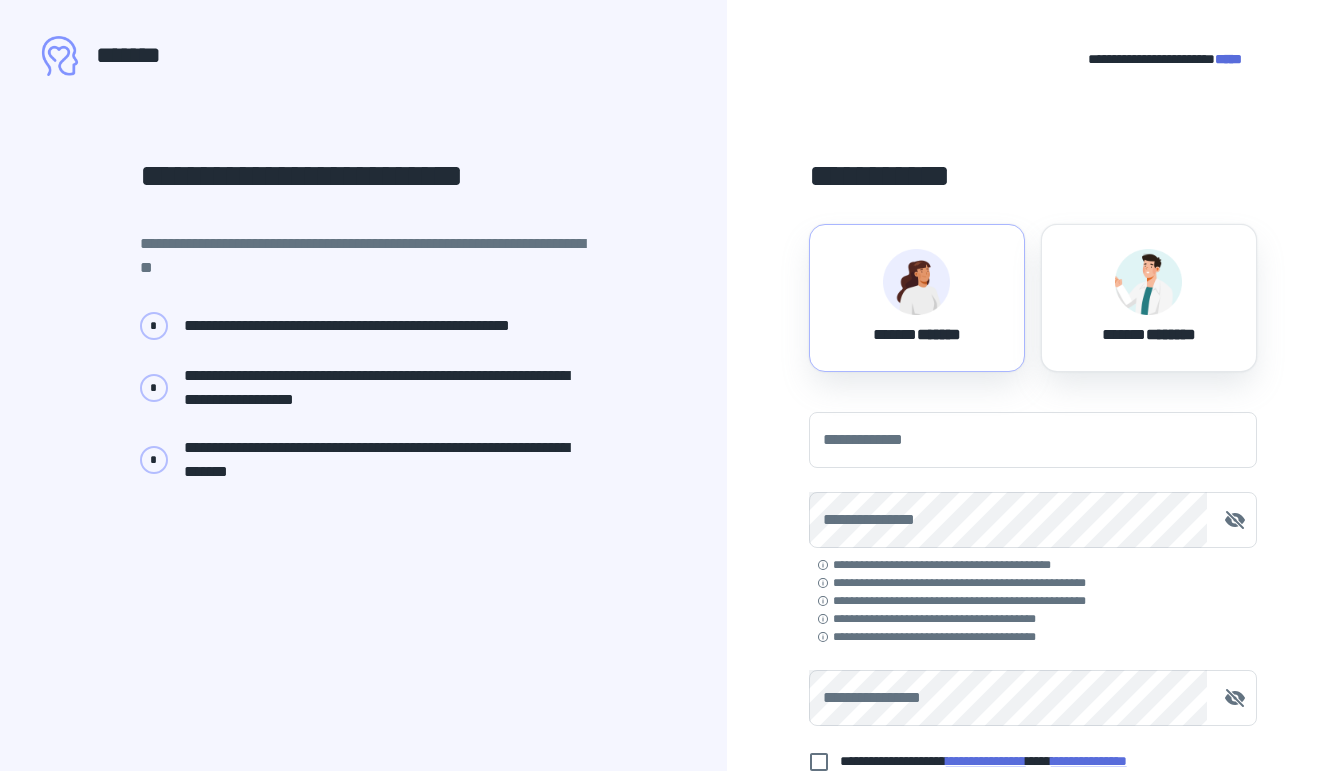 scroll, scrollTop: 0, scrollLeft: 0, axis: both 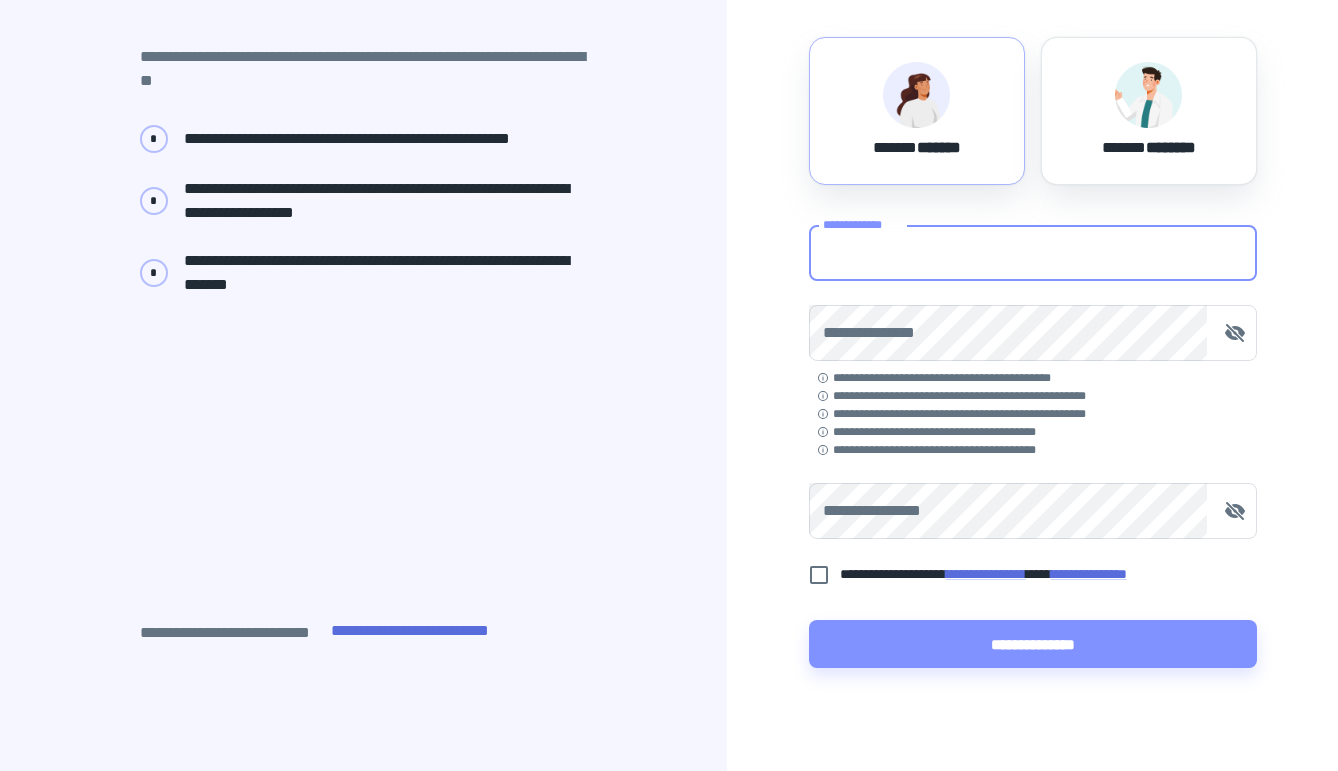 click on "**********" at bounding box center (1033, 253) 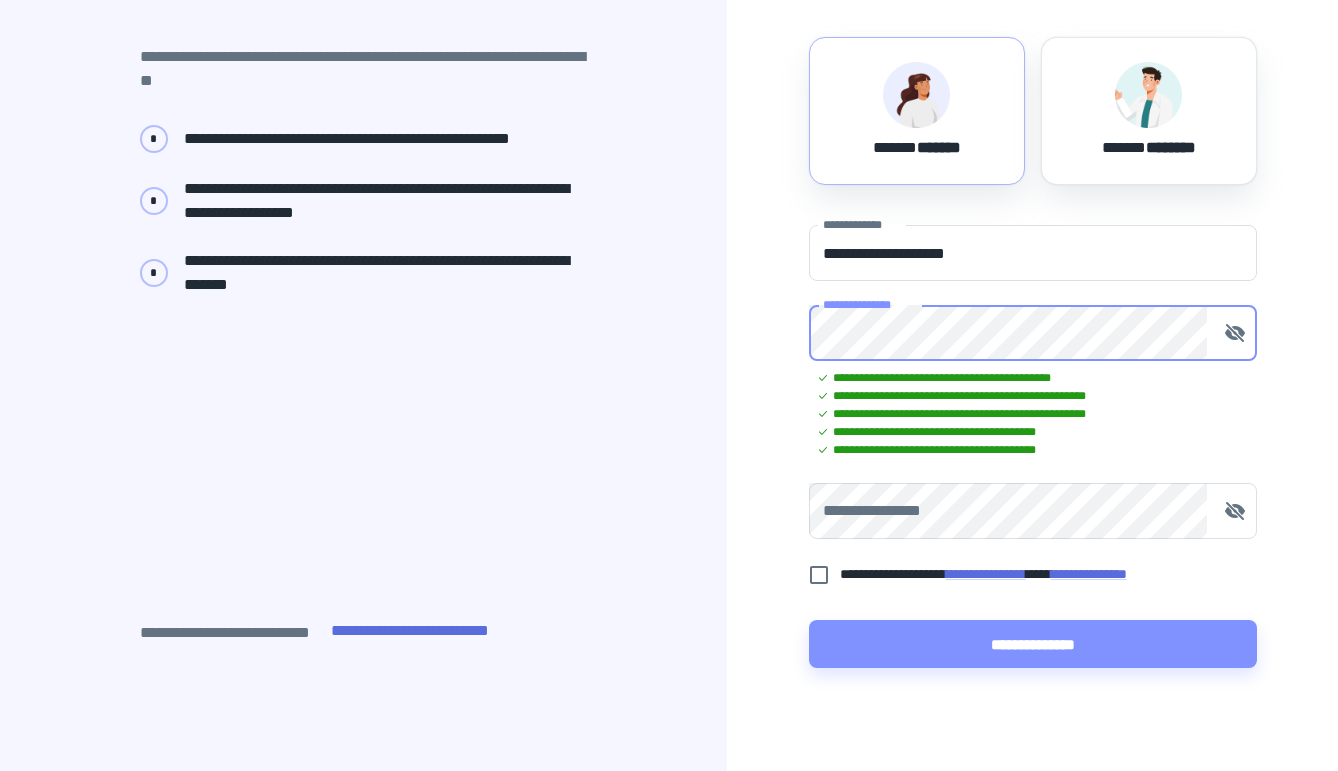 type 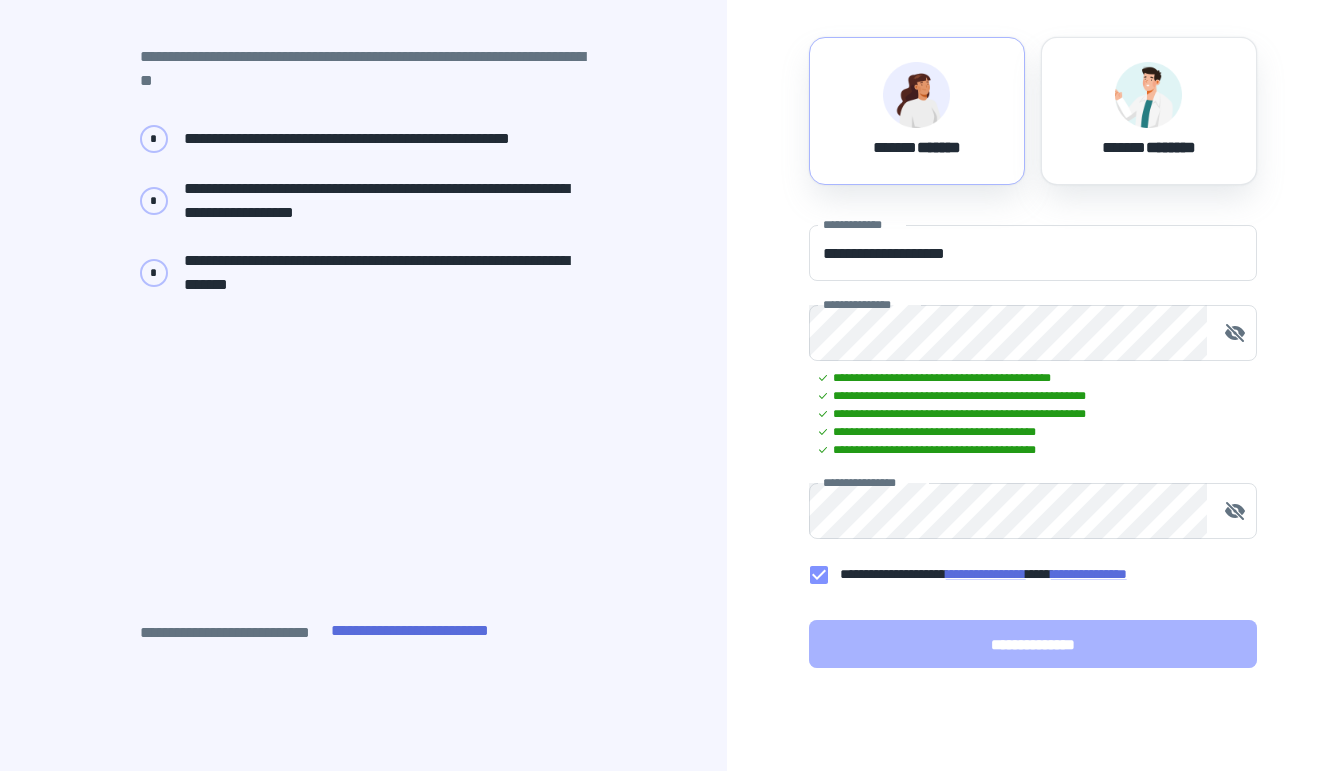 click on "**********" at bounding box center [1033, 644] 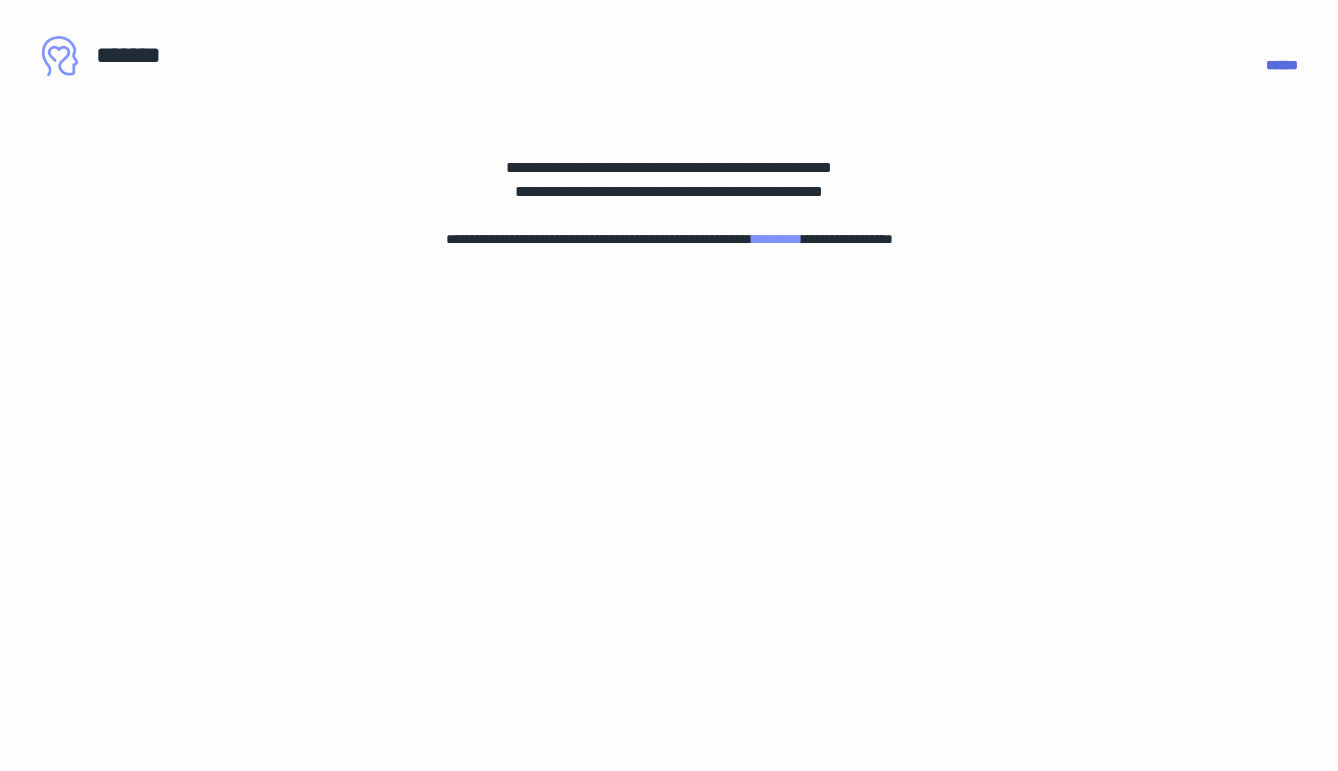 scroll, scrollTop: 0, scrollLeft: 0, axis: both 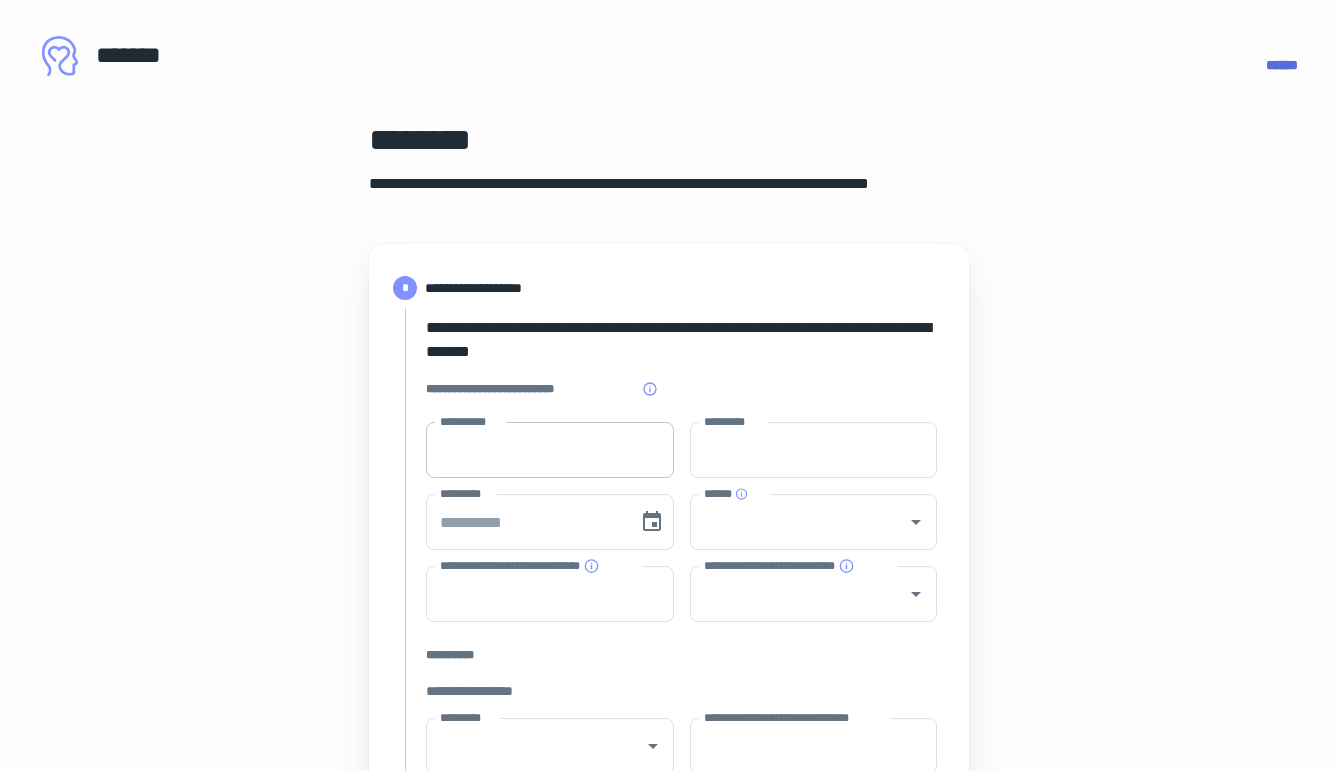 click on "**********" at bounding box center [550, 450] 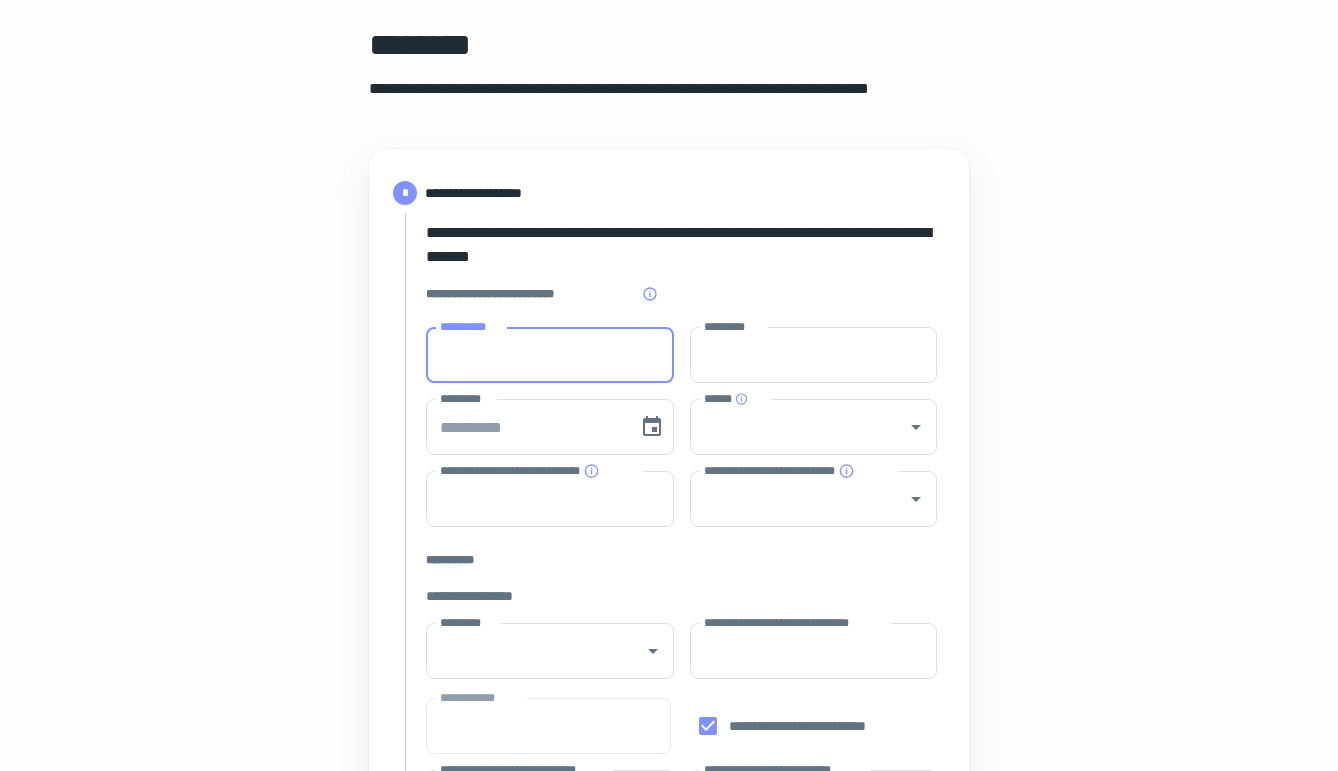 scroll, scrollTop: 119, scrollLeft: 0, axis: vertical 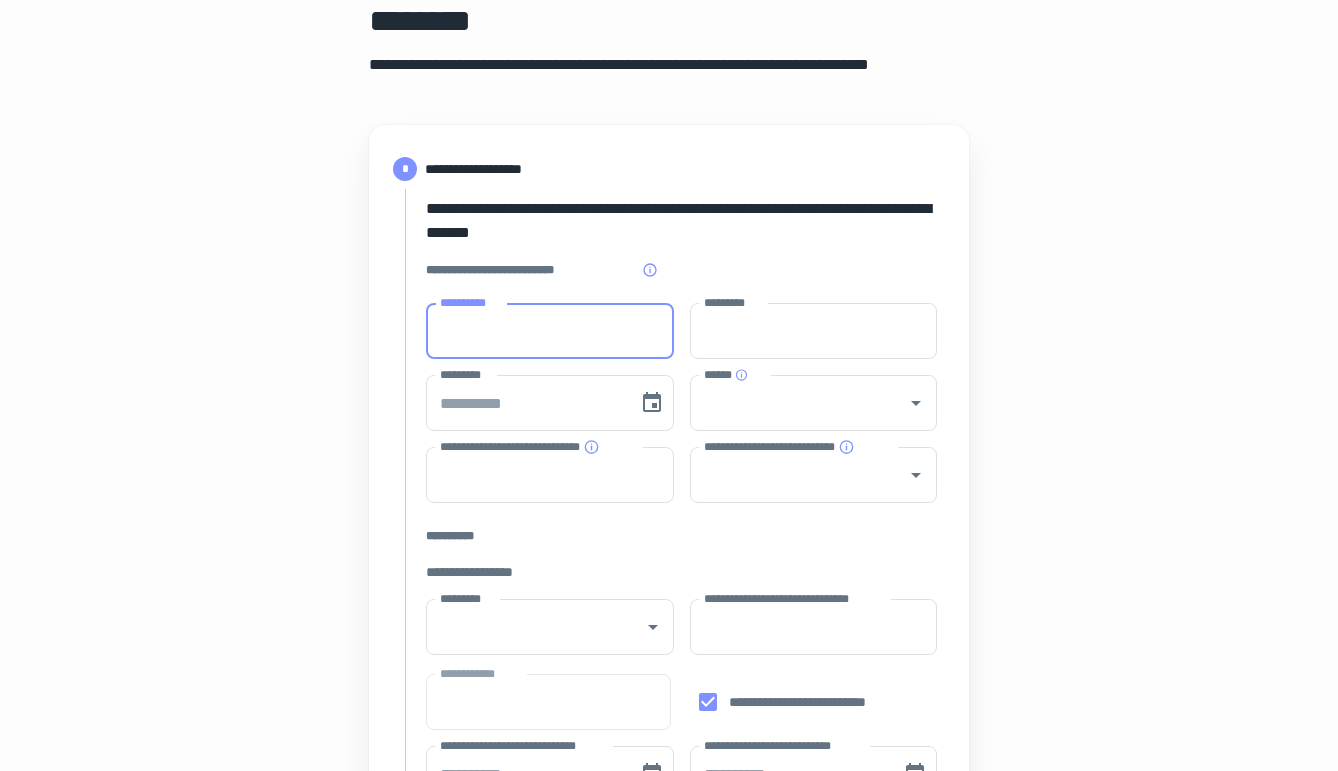 click on "**********" at bounding box center [550, 331] 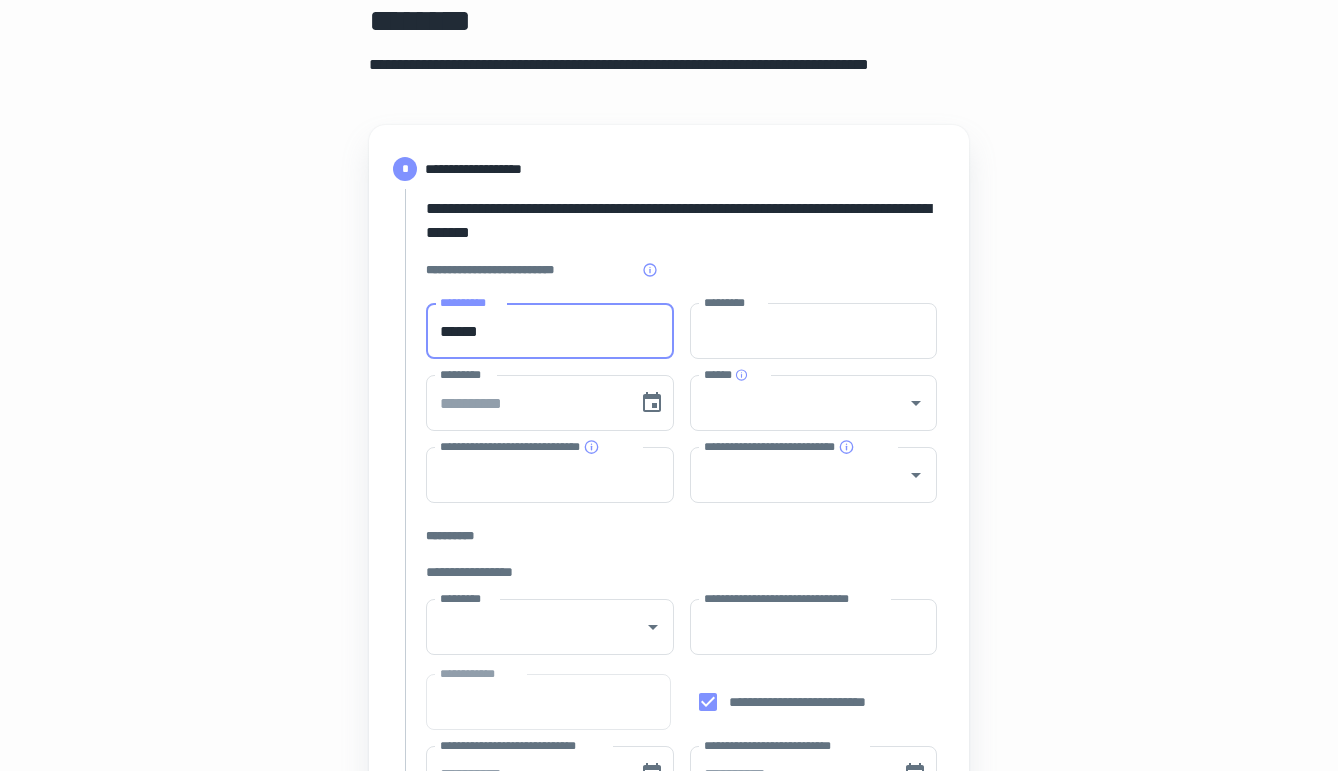 type on "******" 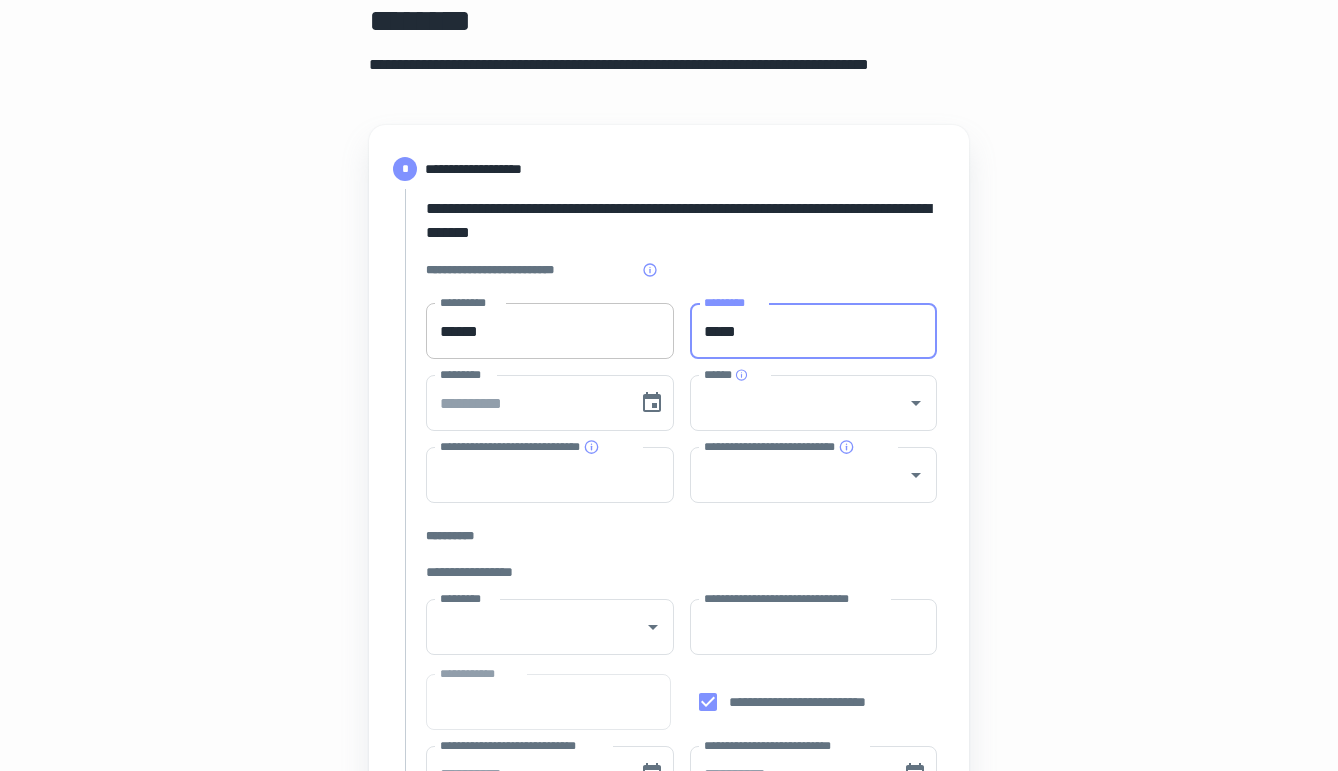 type on "*****" 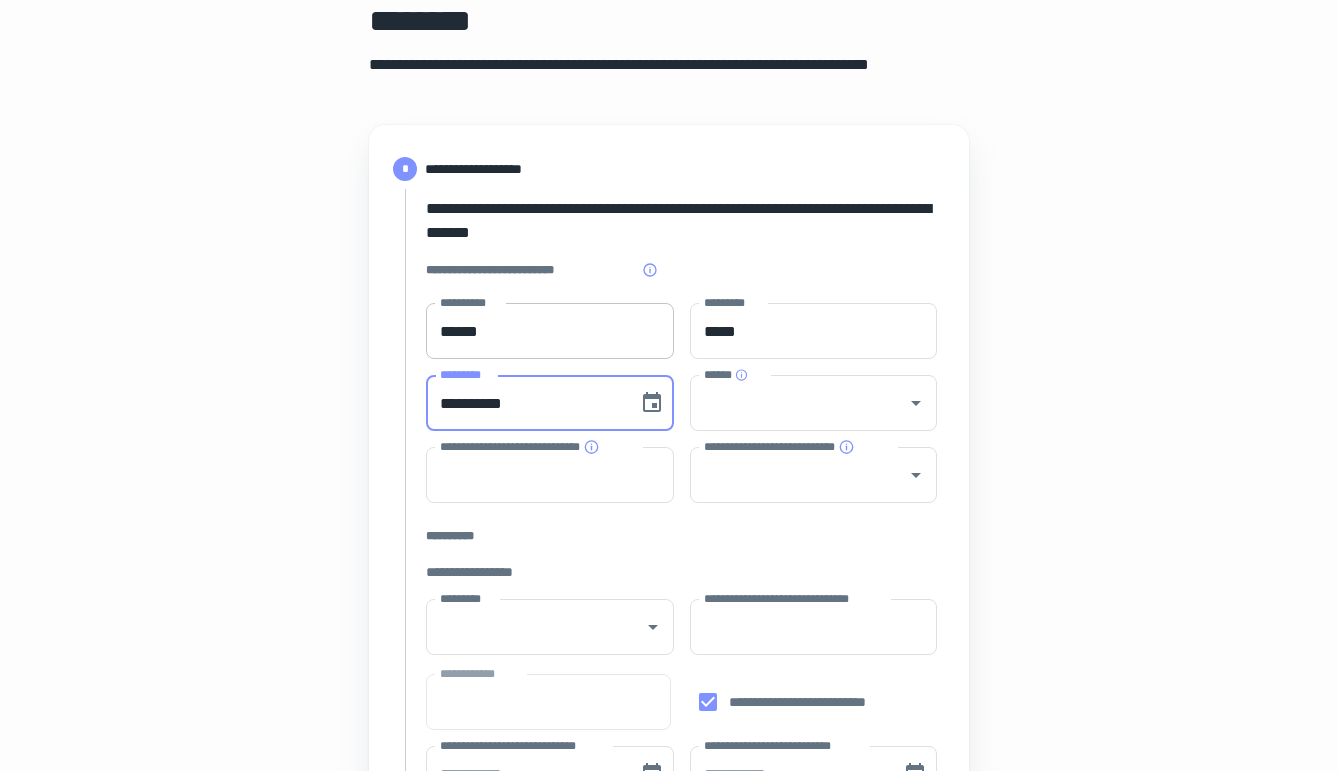 type on "**********" 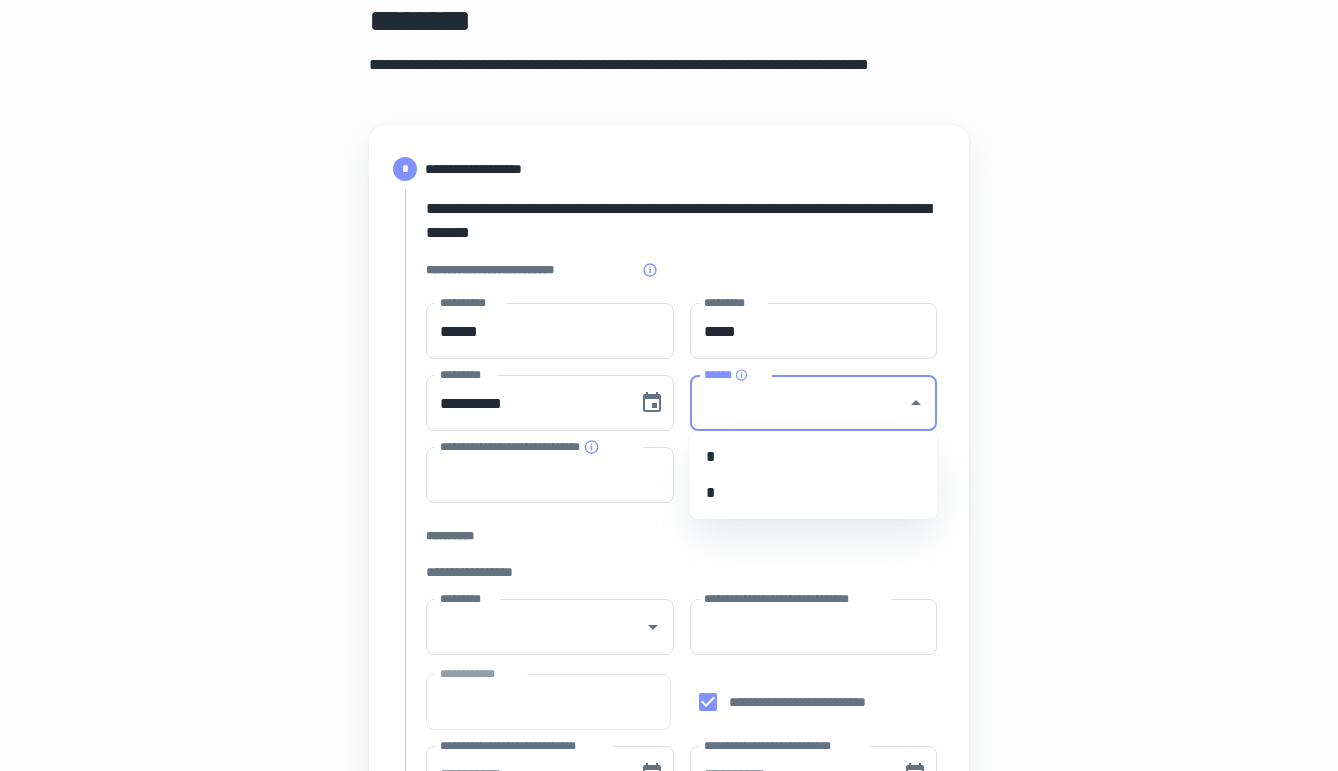 click on "******" at bounding box center [799, 403] 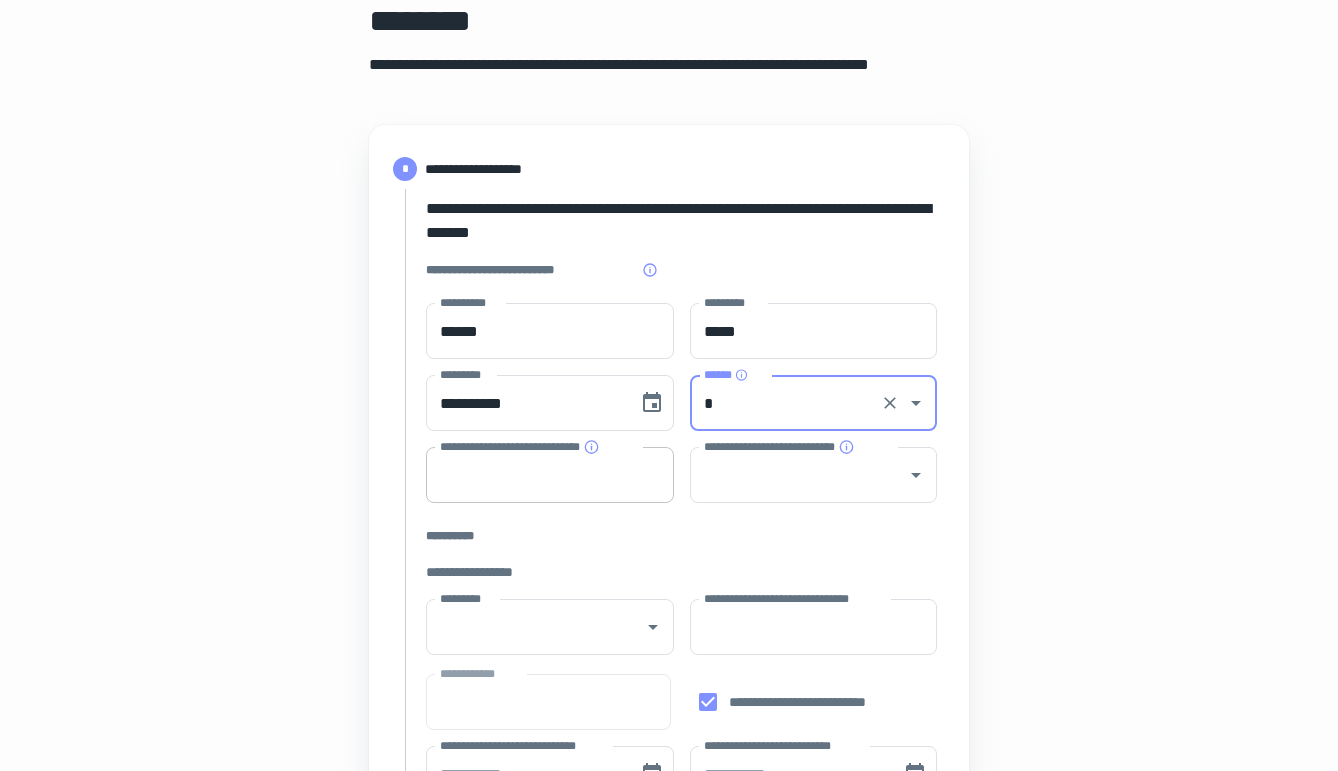 click on "**********" at bounding box center [550, 475] 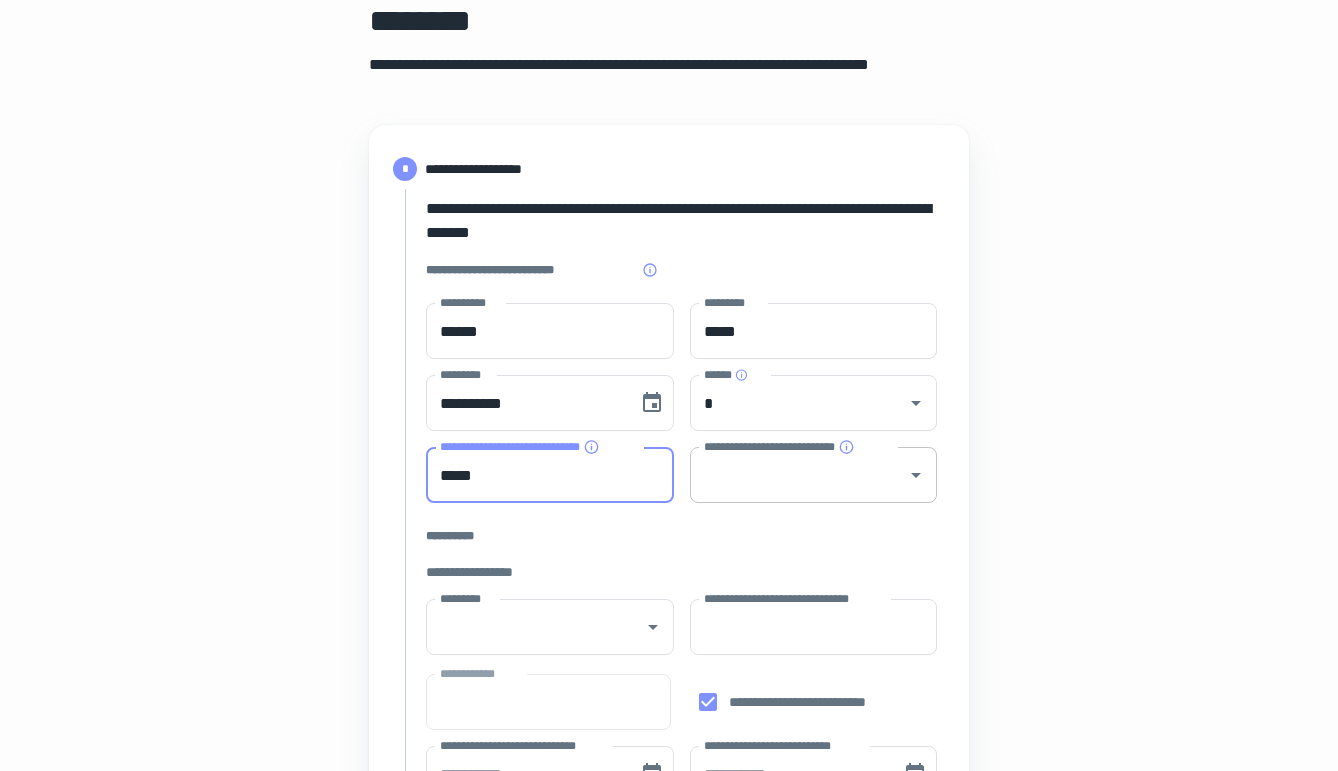type on "*****" 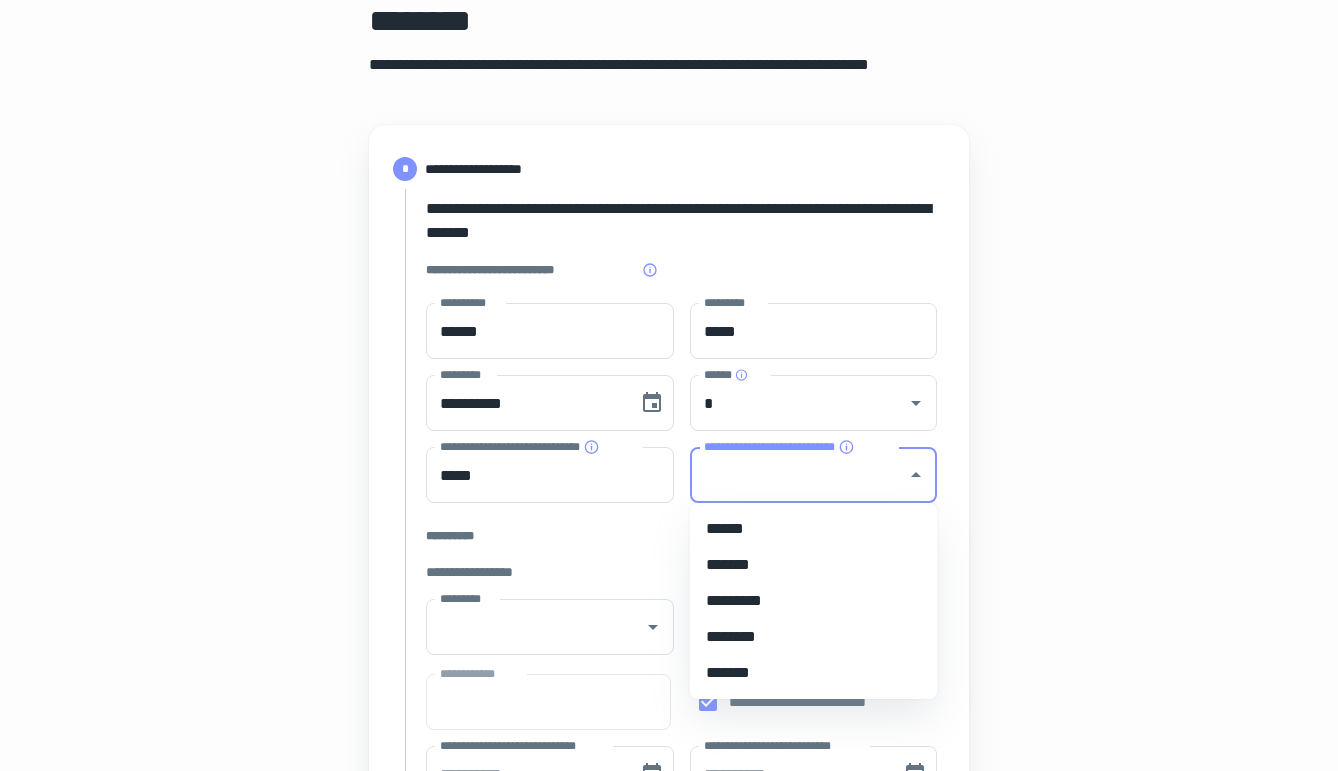 click on "**********" at bounding box center (799, 475) 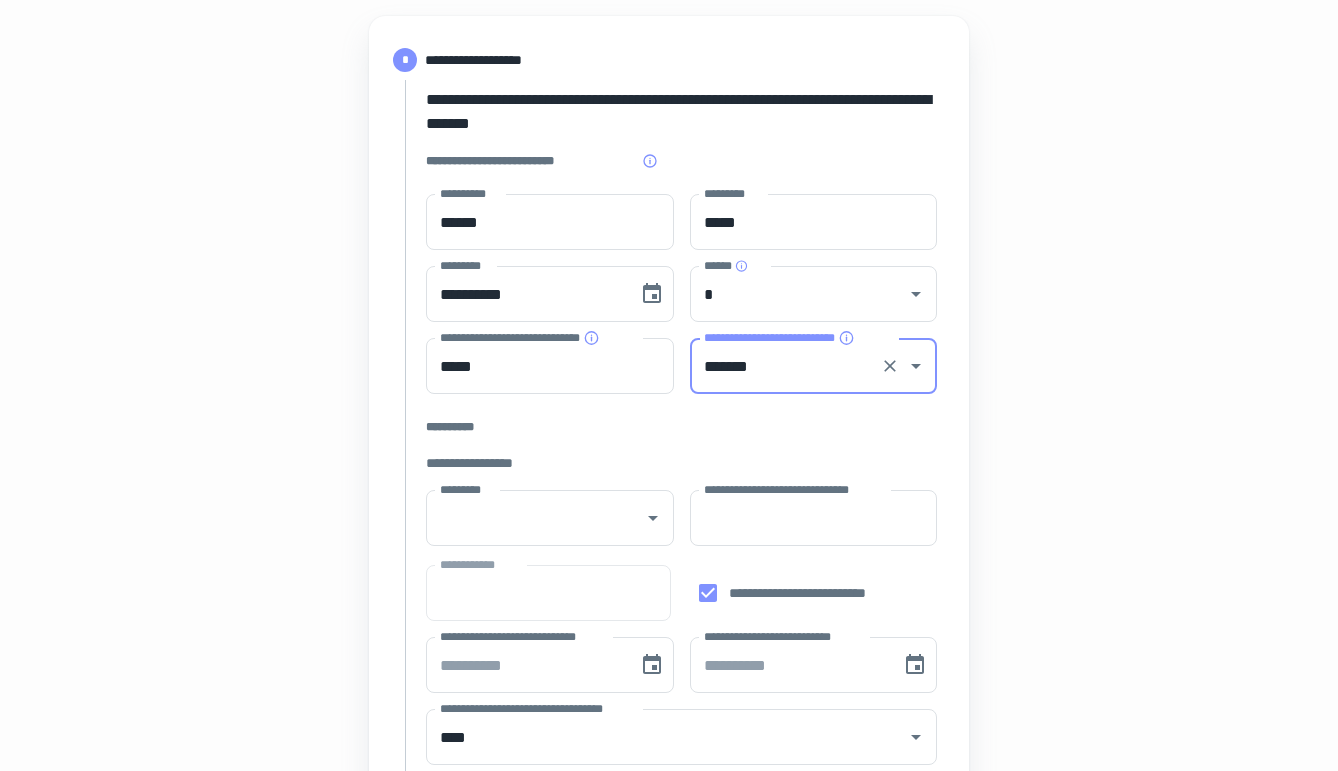 scroll, scrollTop: 249, scrollLeft: 0, axis: vertical 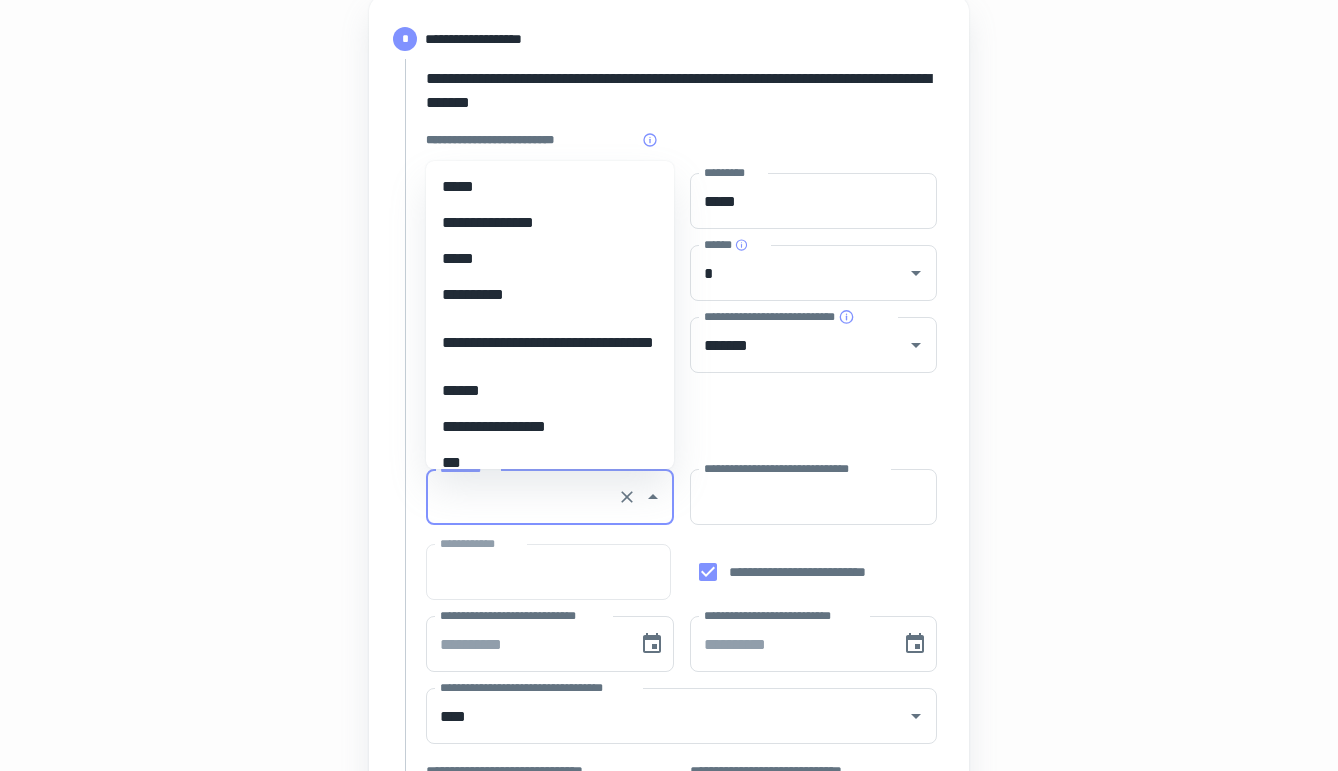 click on "*********" at bounding box center (522, 497) 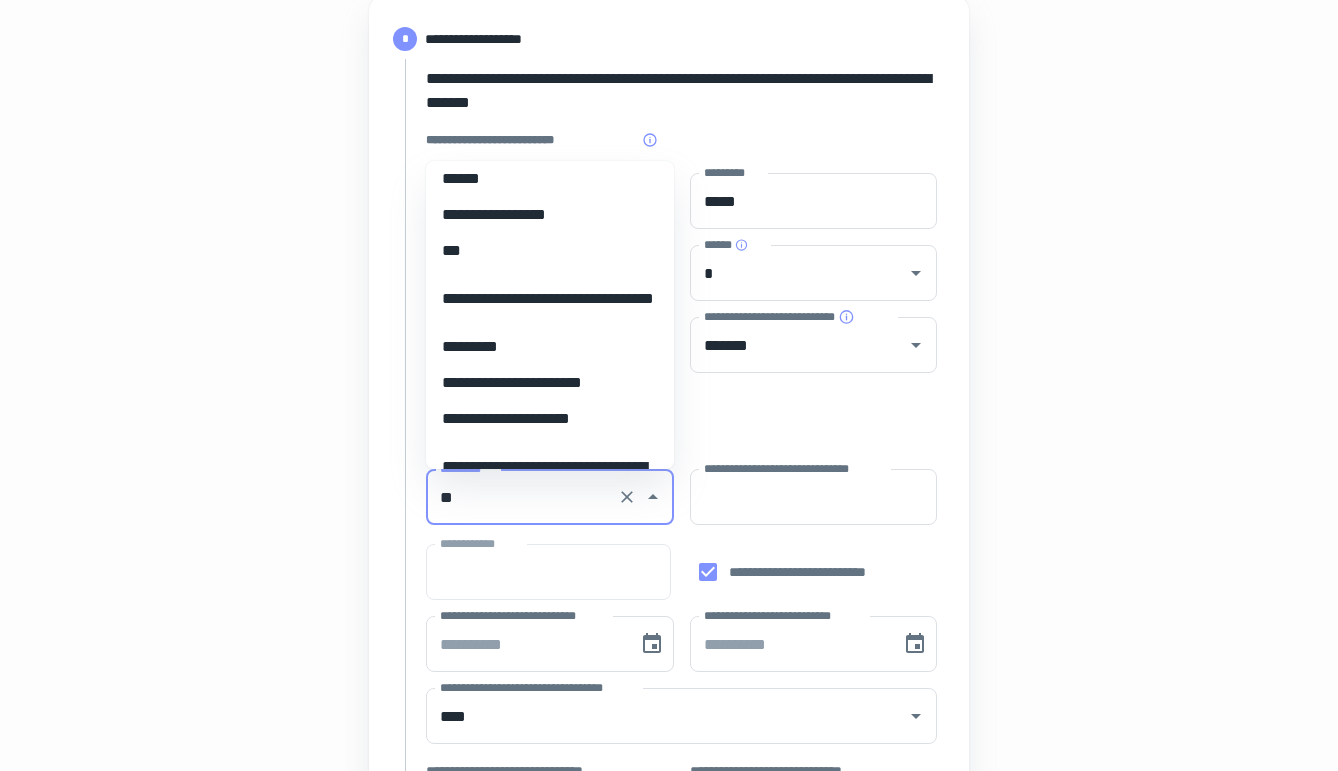 scroll, scrollTop: 0, scrollLeft: 0, axis: both 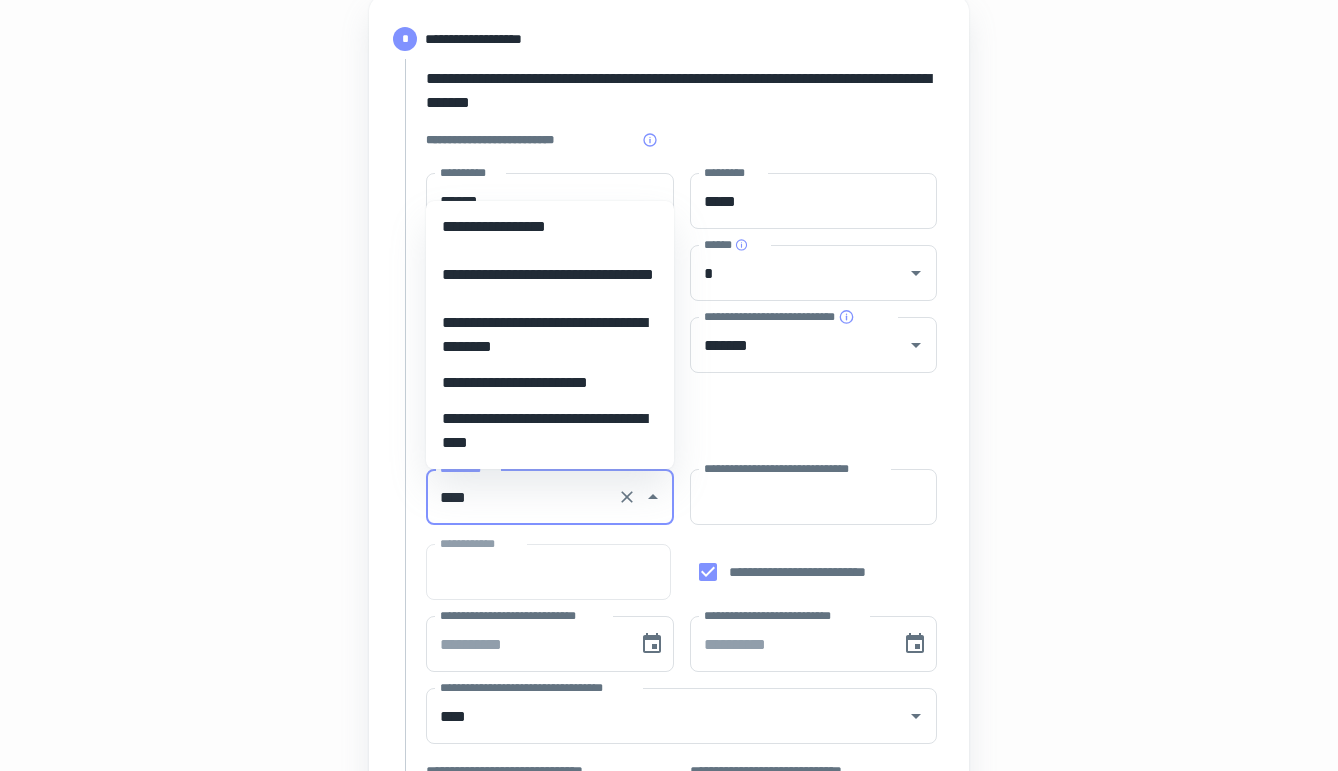 click on "**********" at bounding box center [550, 227] 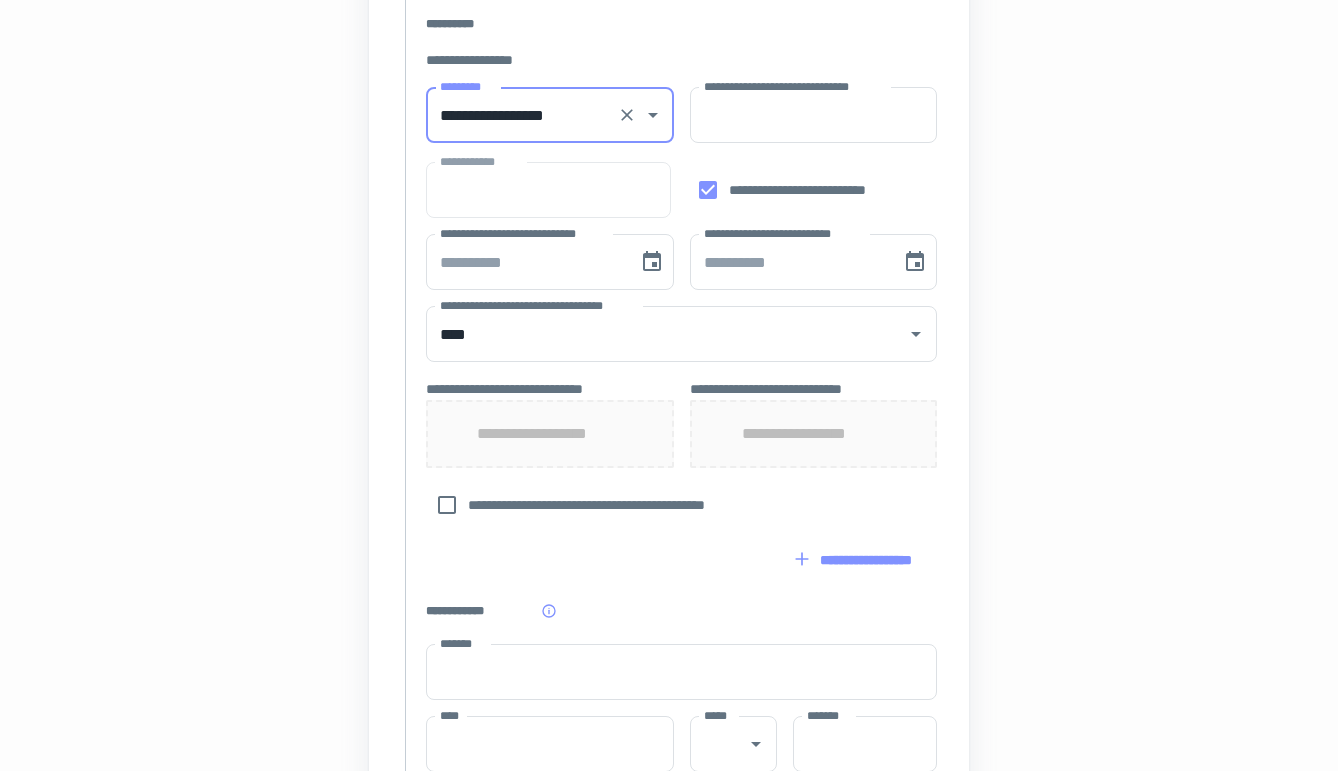 scroll, scrollTop: 974, scrollLeft: 0, axis: vertical 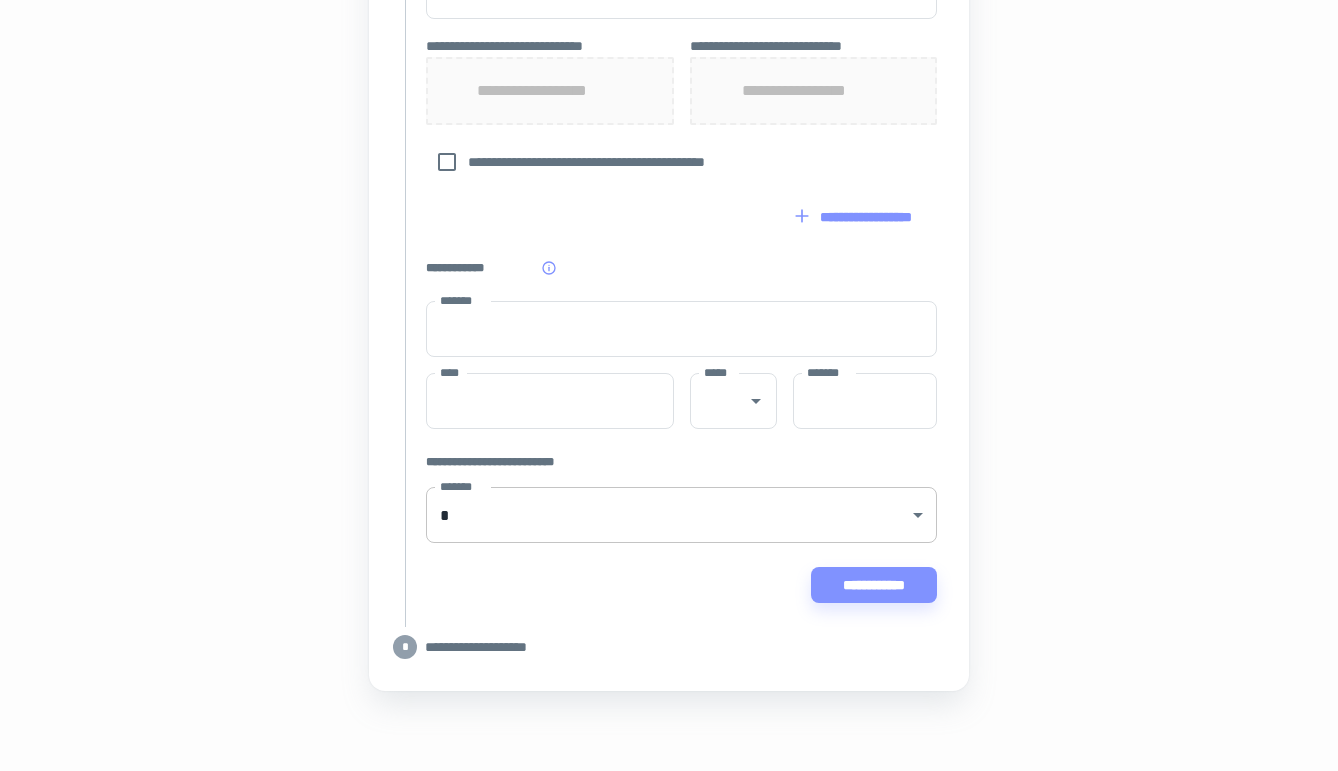 type on "**********" 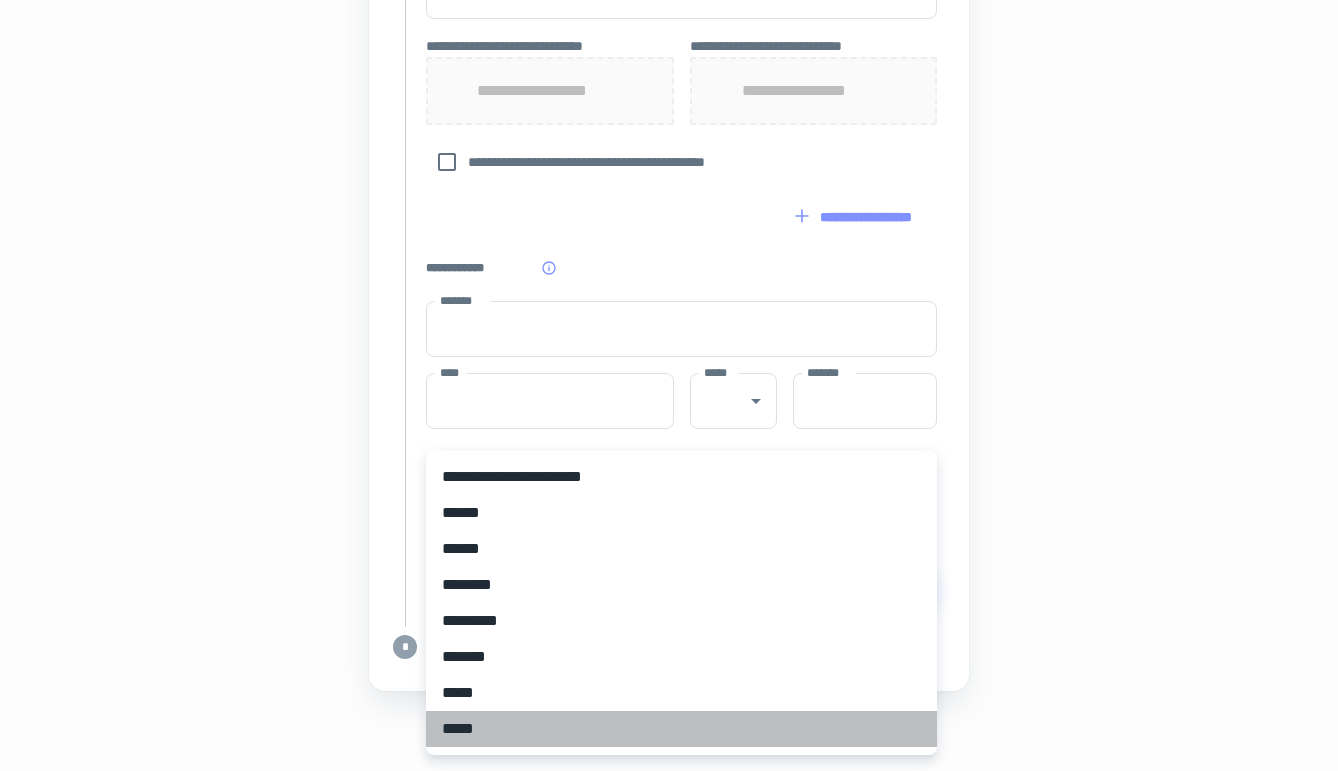 click on "*****" at bounding box center [681, 729] 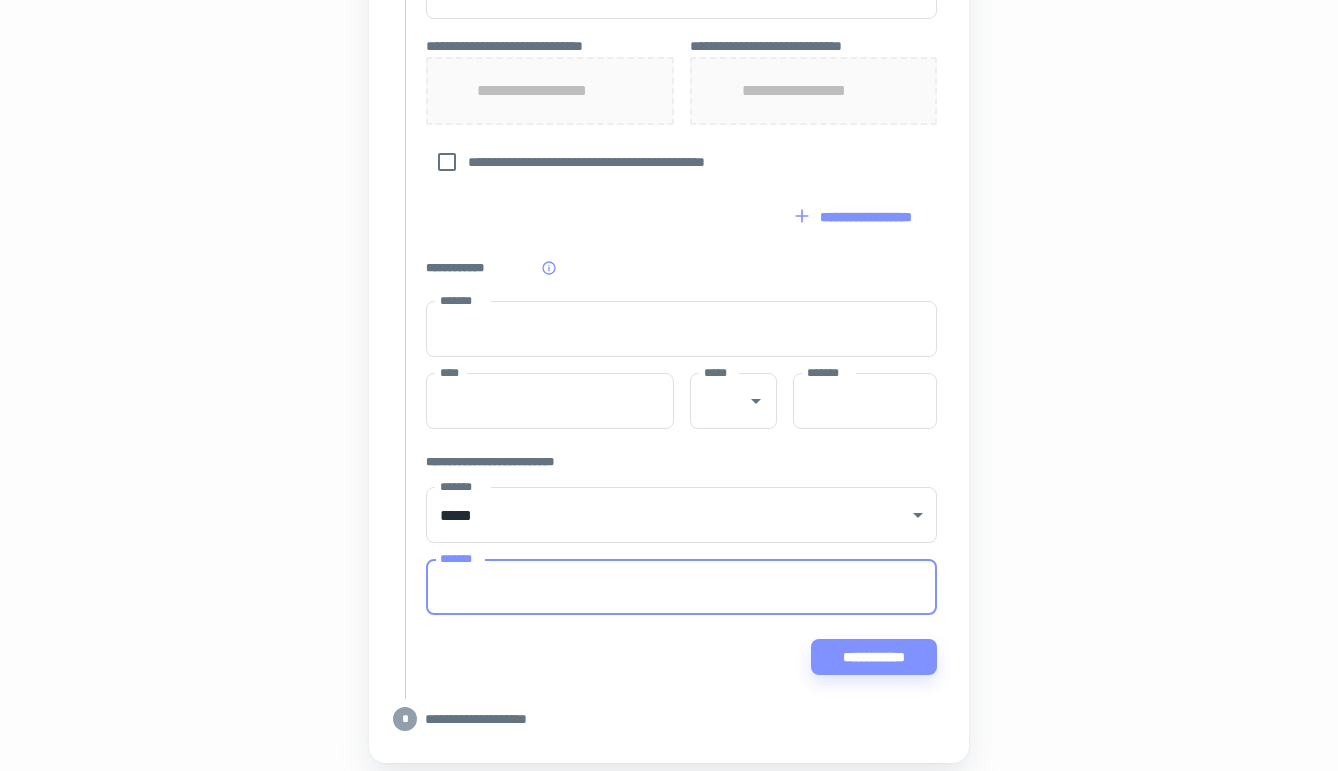 click on "*******" at bounding box center (681, 587) 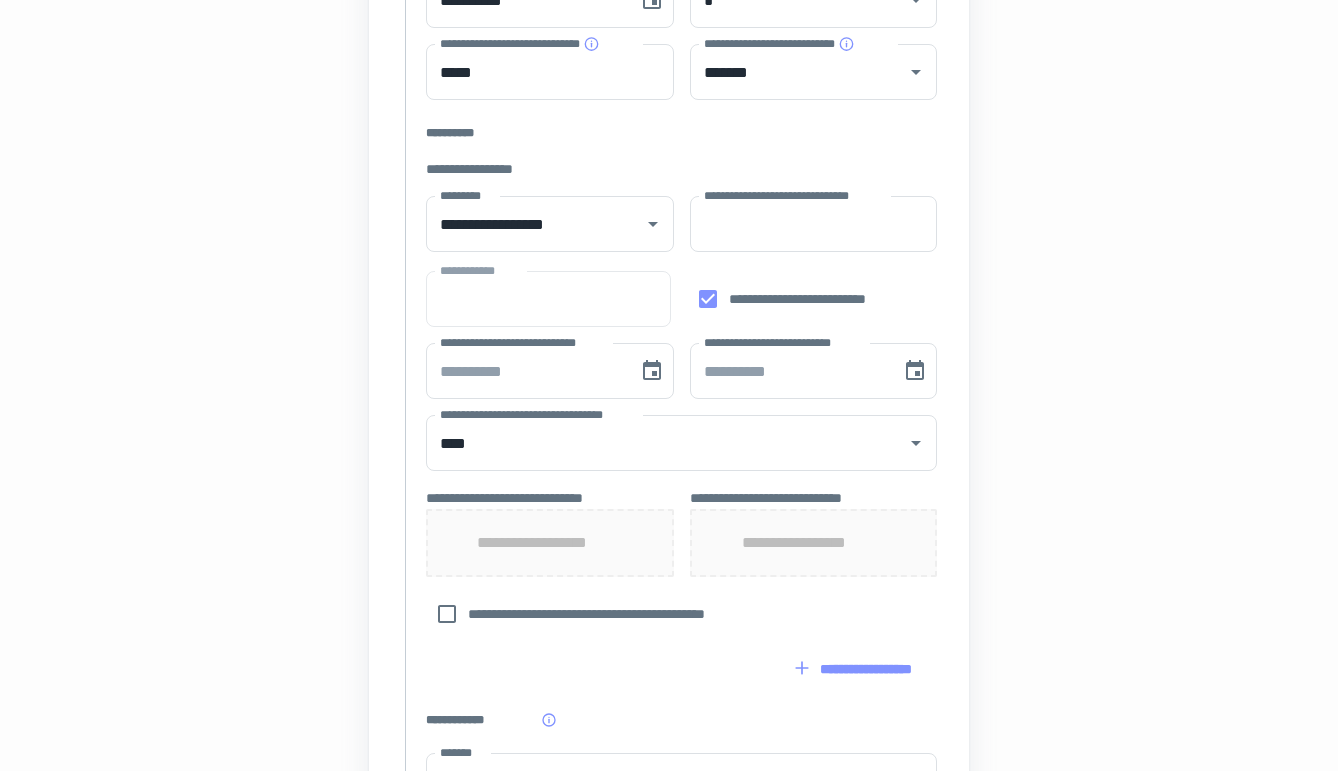 scroll, scrollTop: 518, scrollLeft: 0, axis: vertical 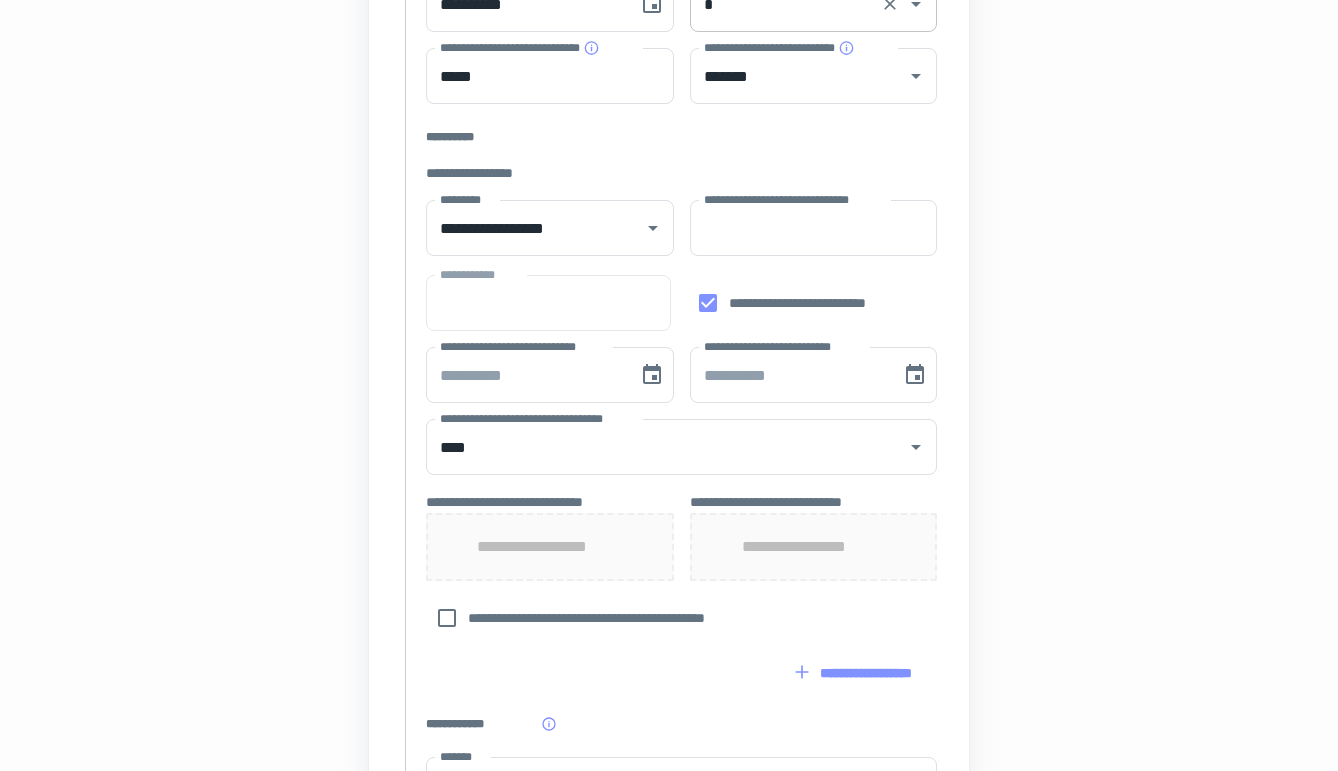 type on "**********" 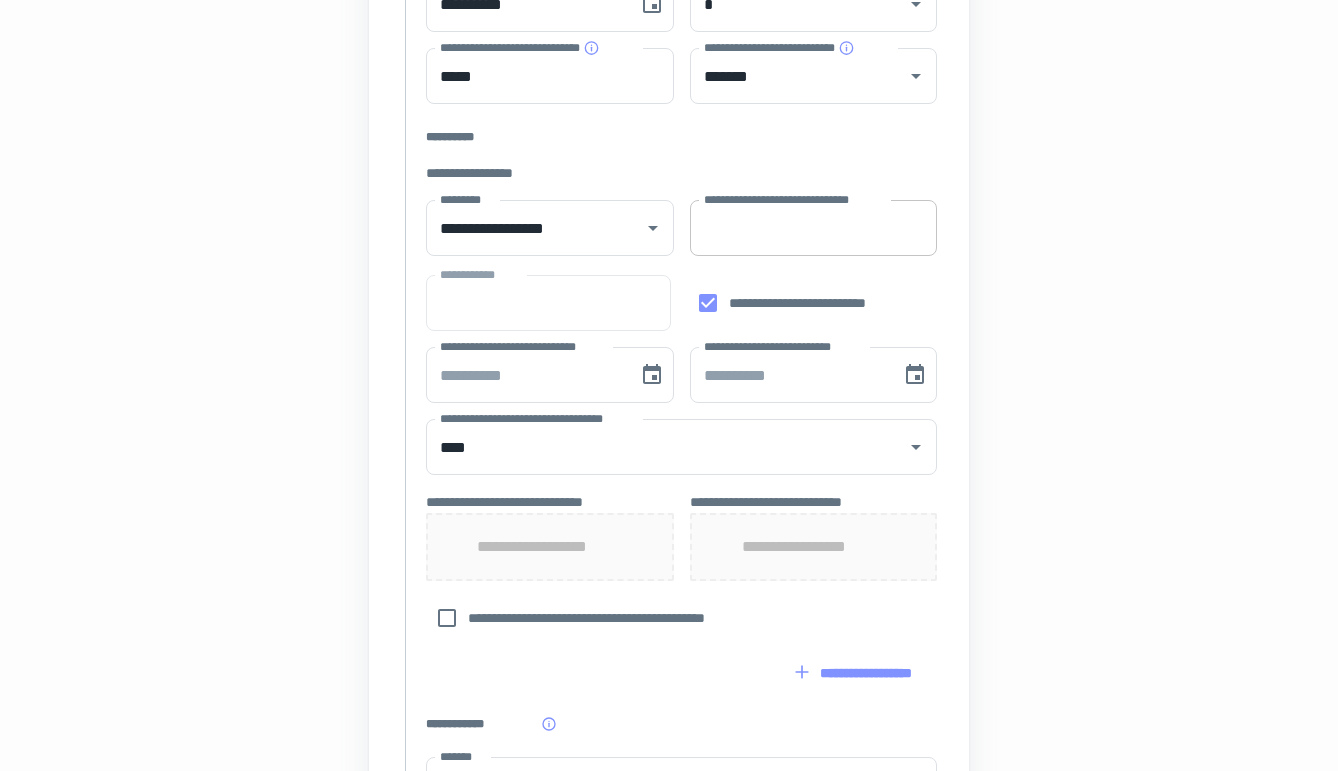 click on "**********" at bounding box center [814, 228] 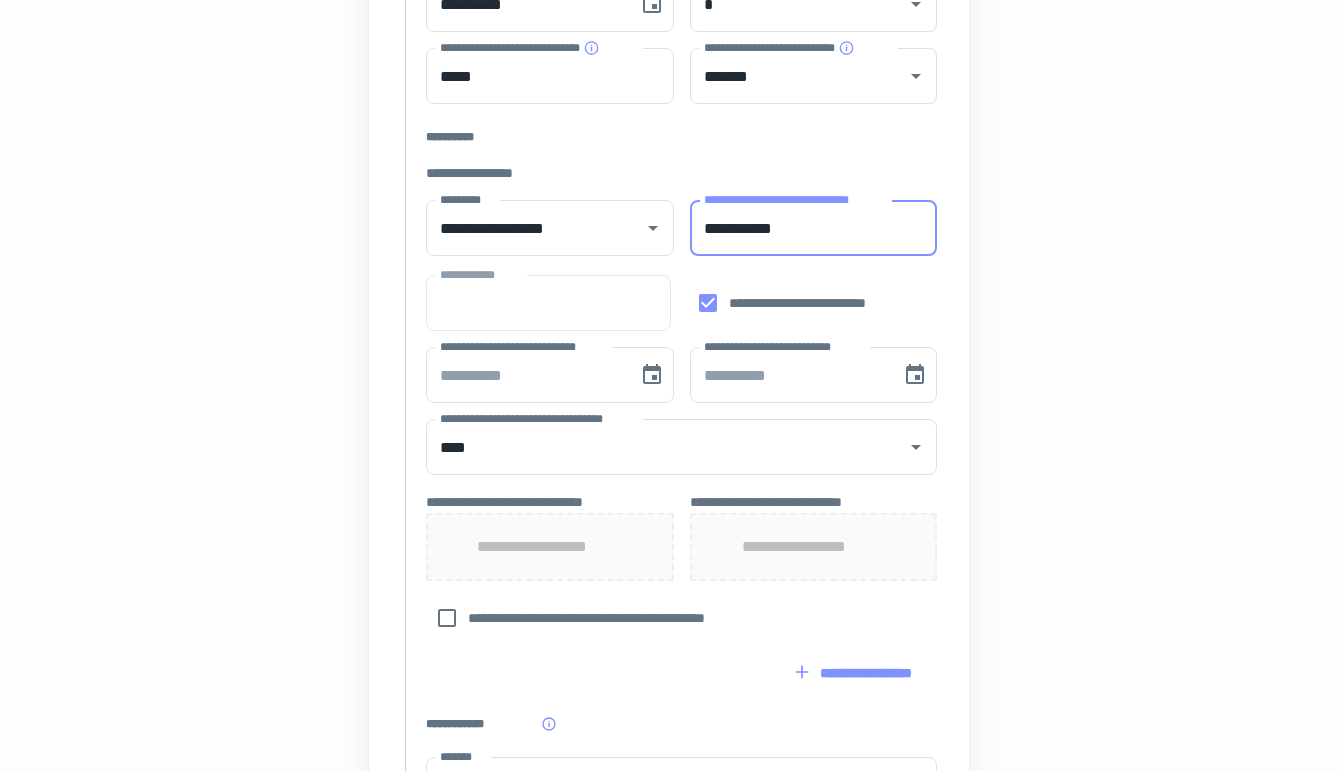 type on "**********" 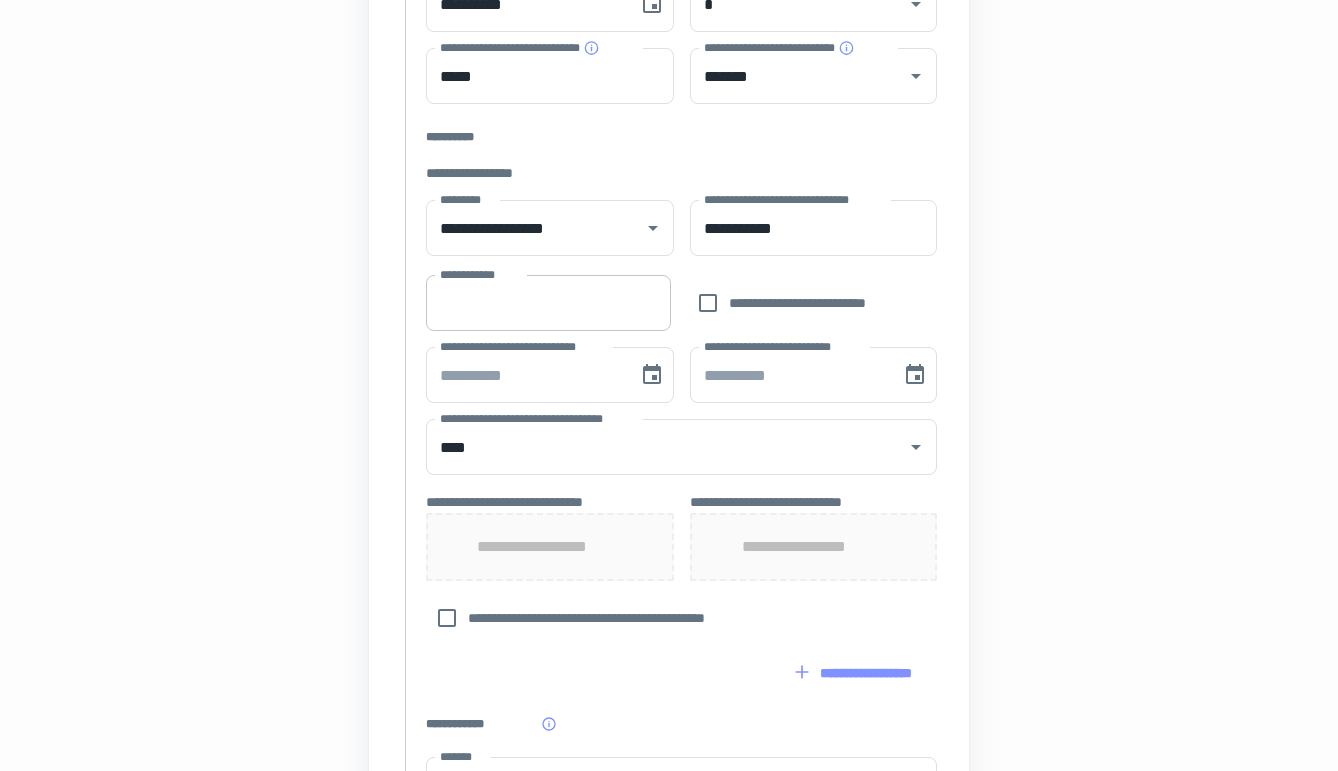 click on "**********" at bounding box center [548, 303] 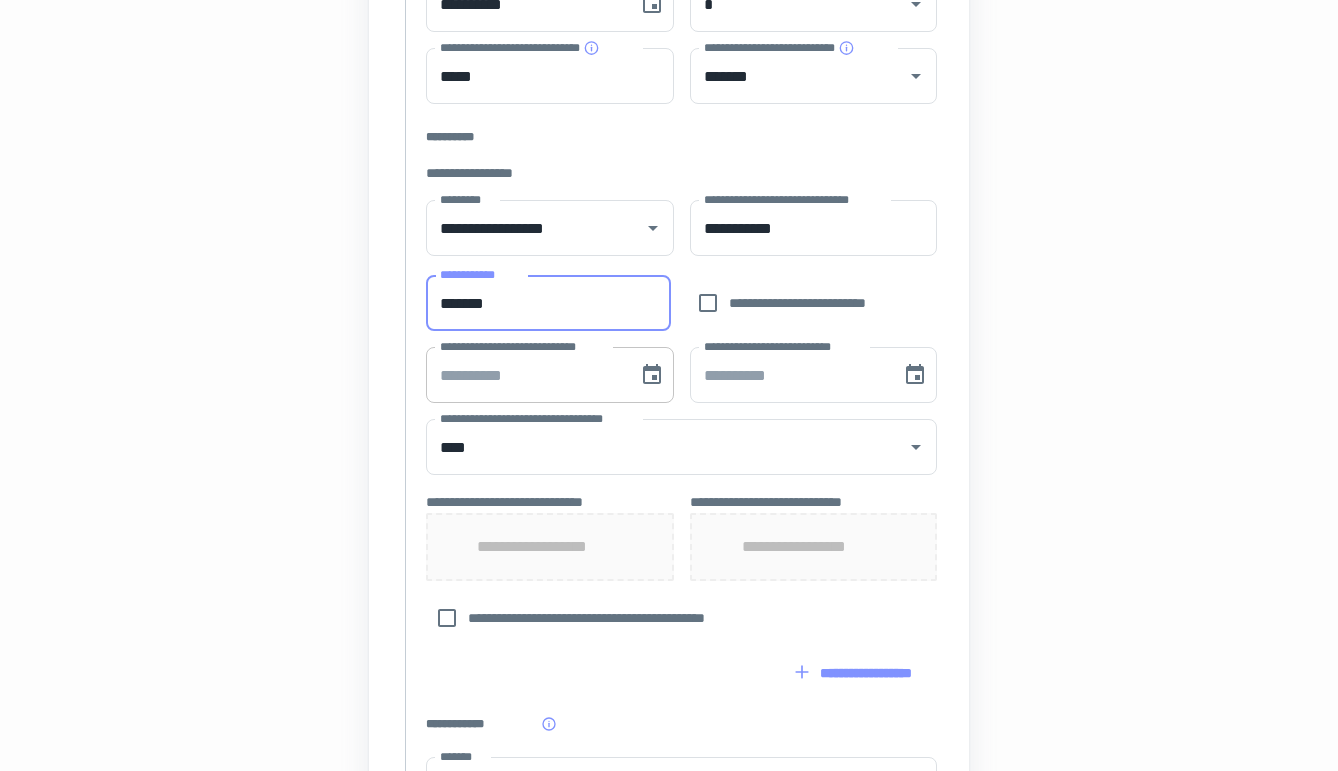 type on "*******" 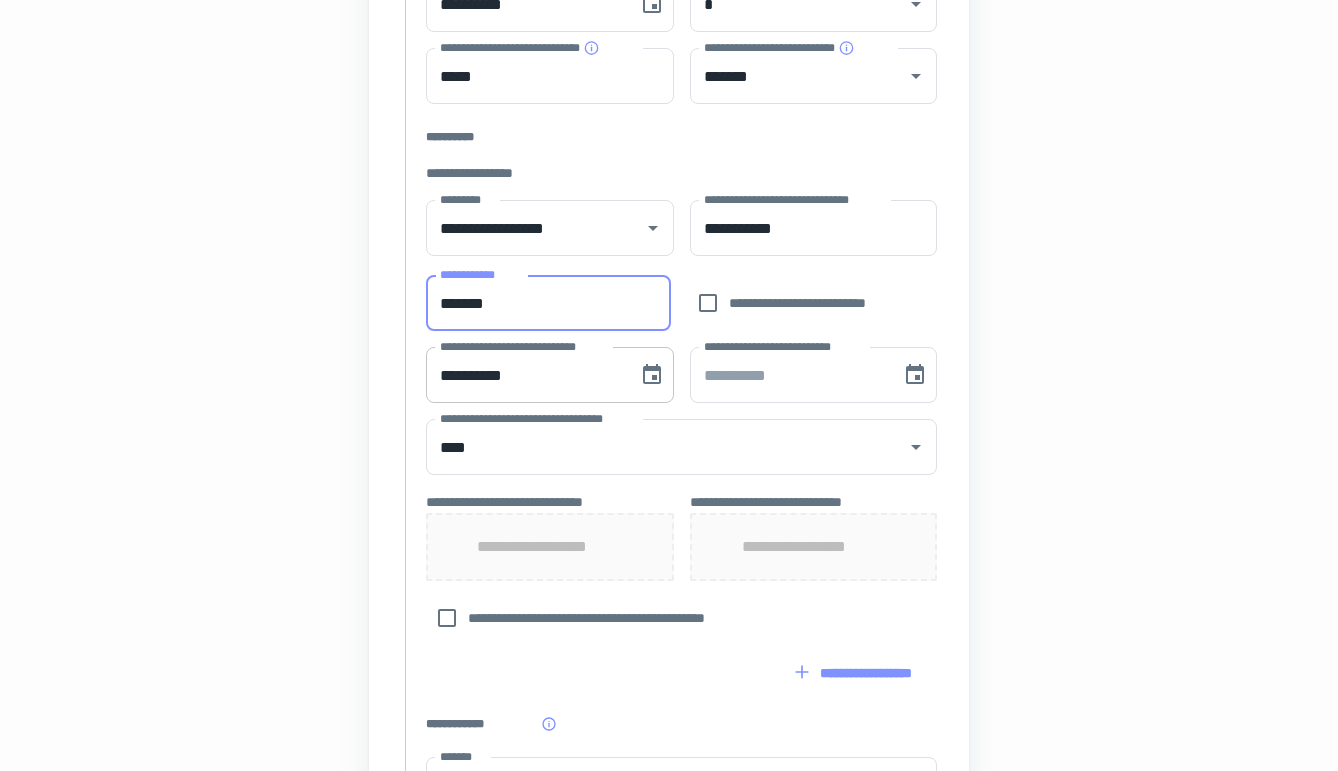 click on "**********" at bounding box center [525, 375] 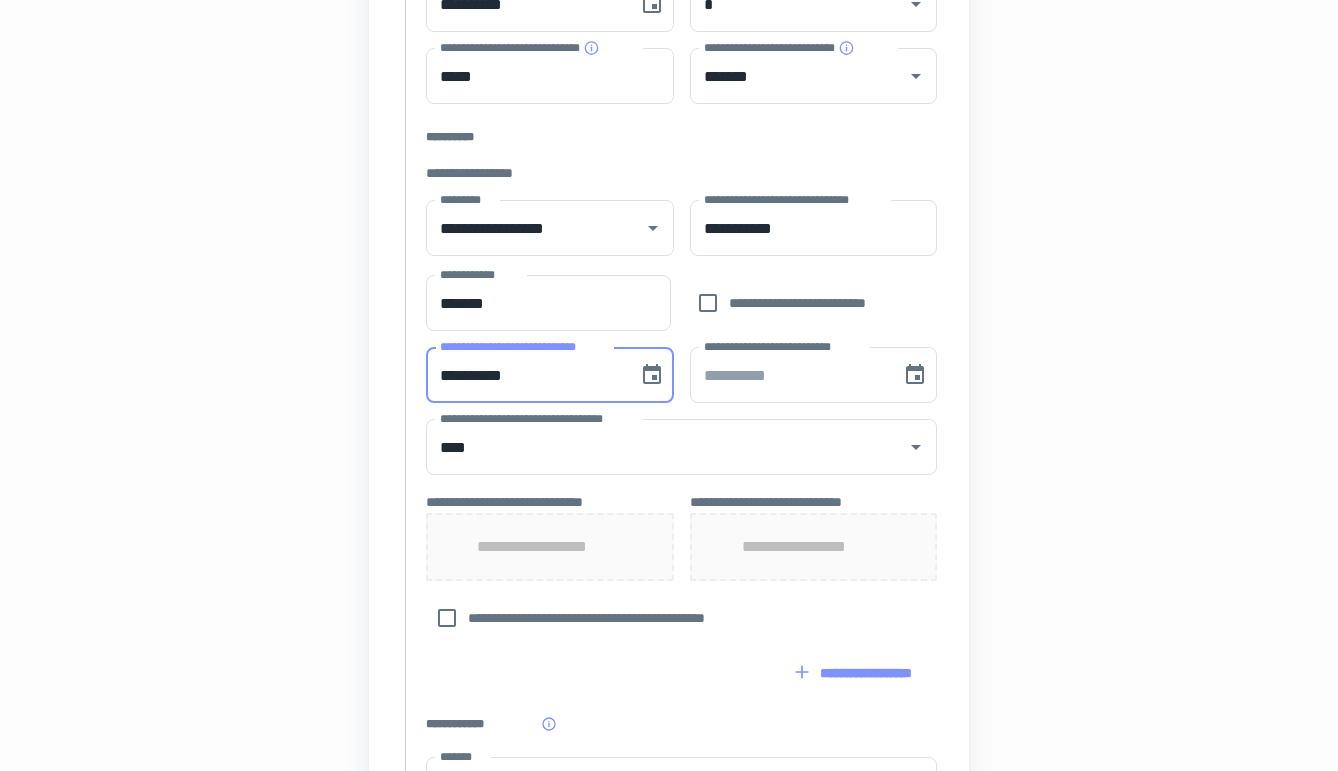 type on "**********" 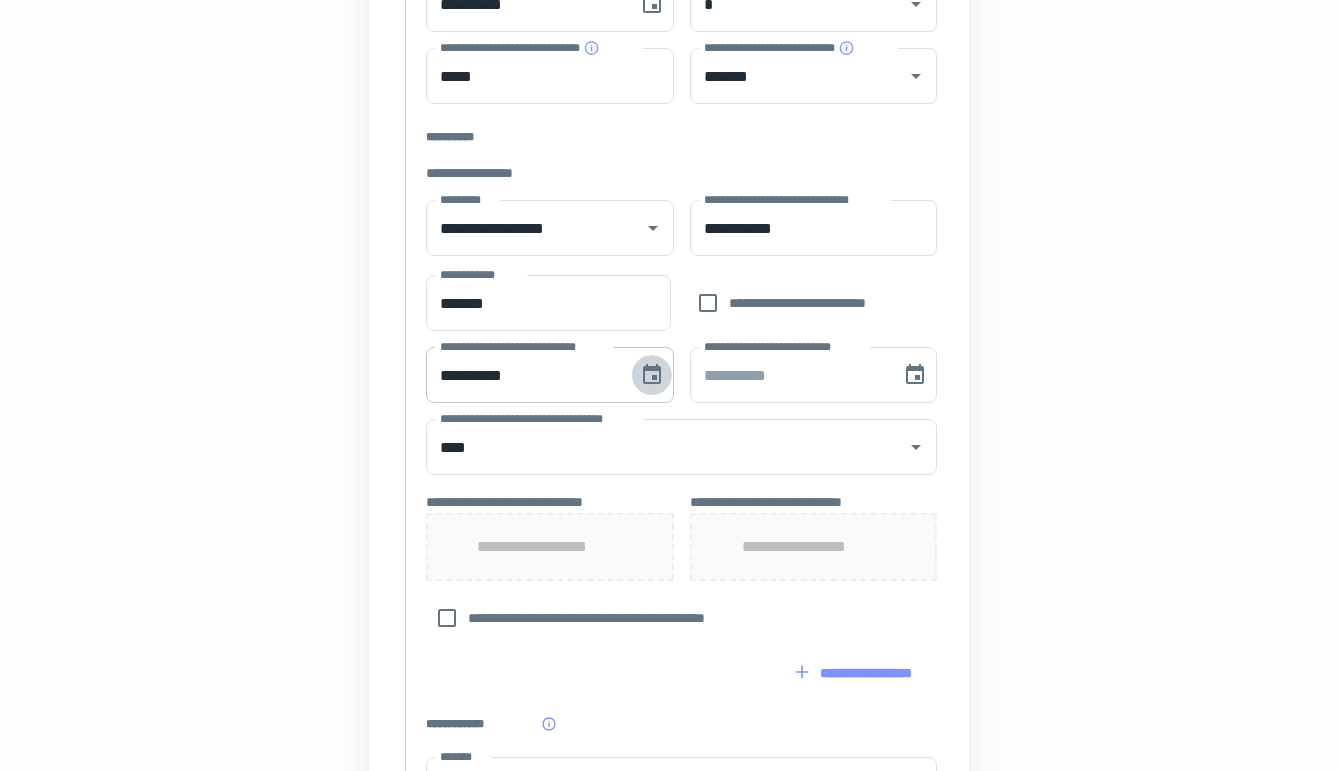type 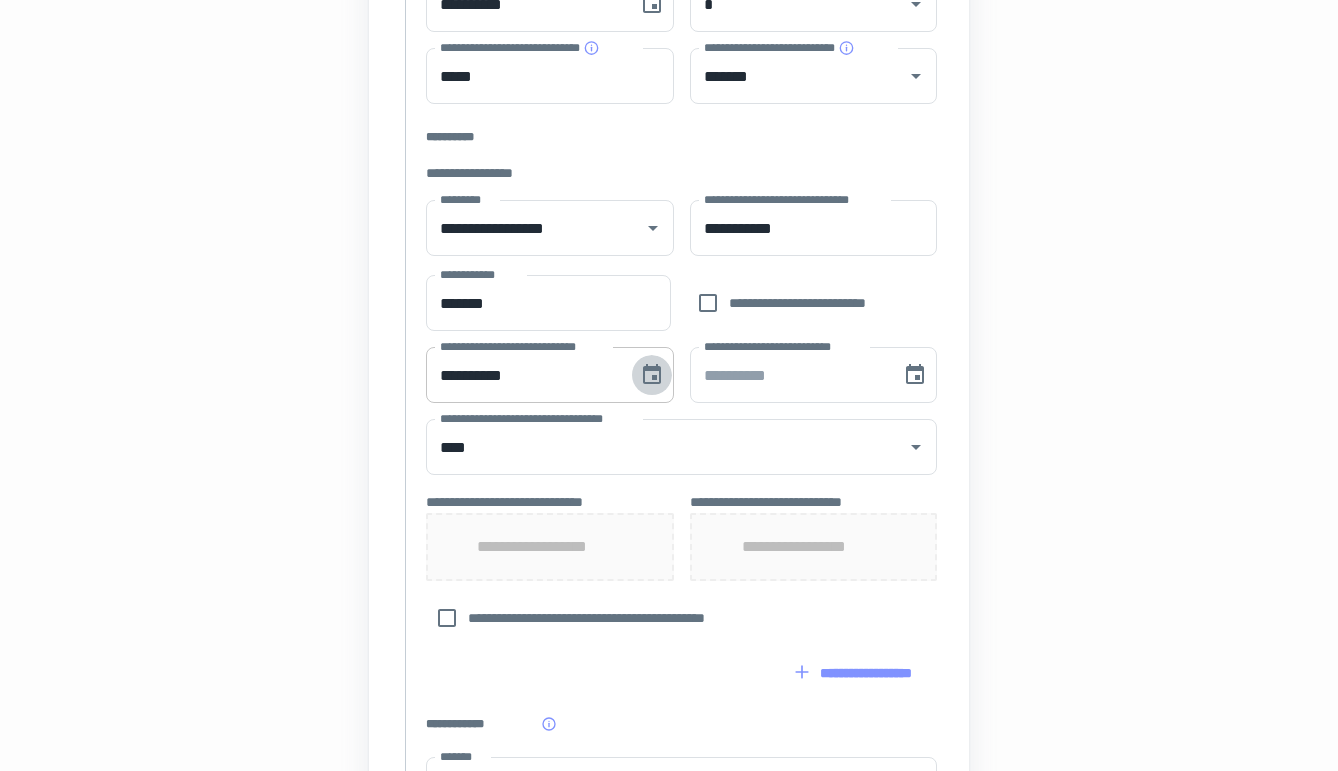 type on "**********" 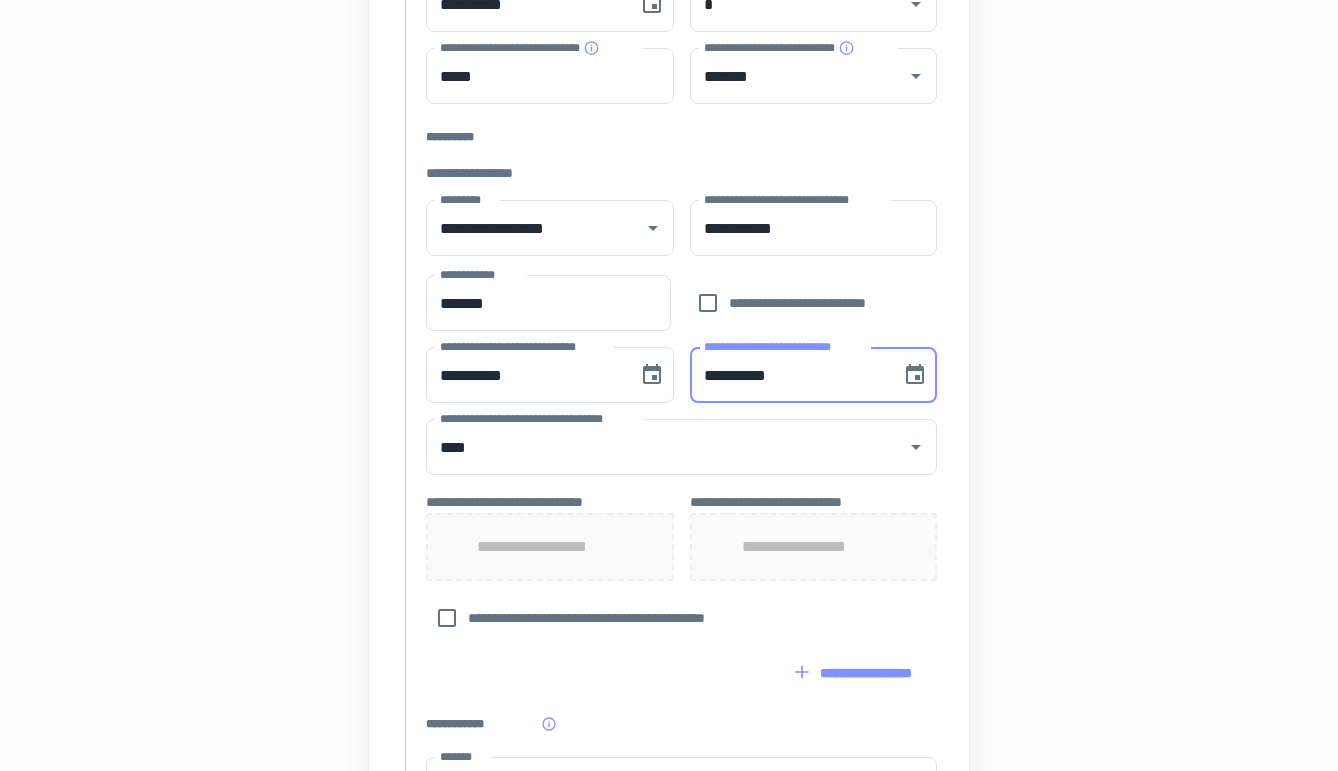 type 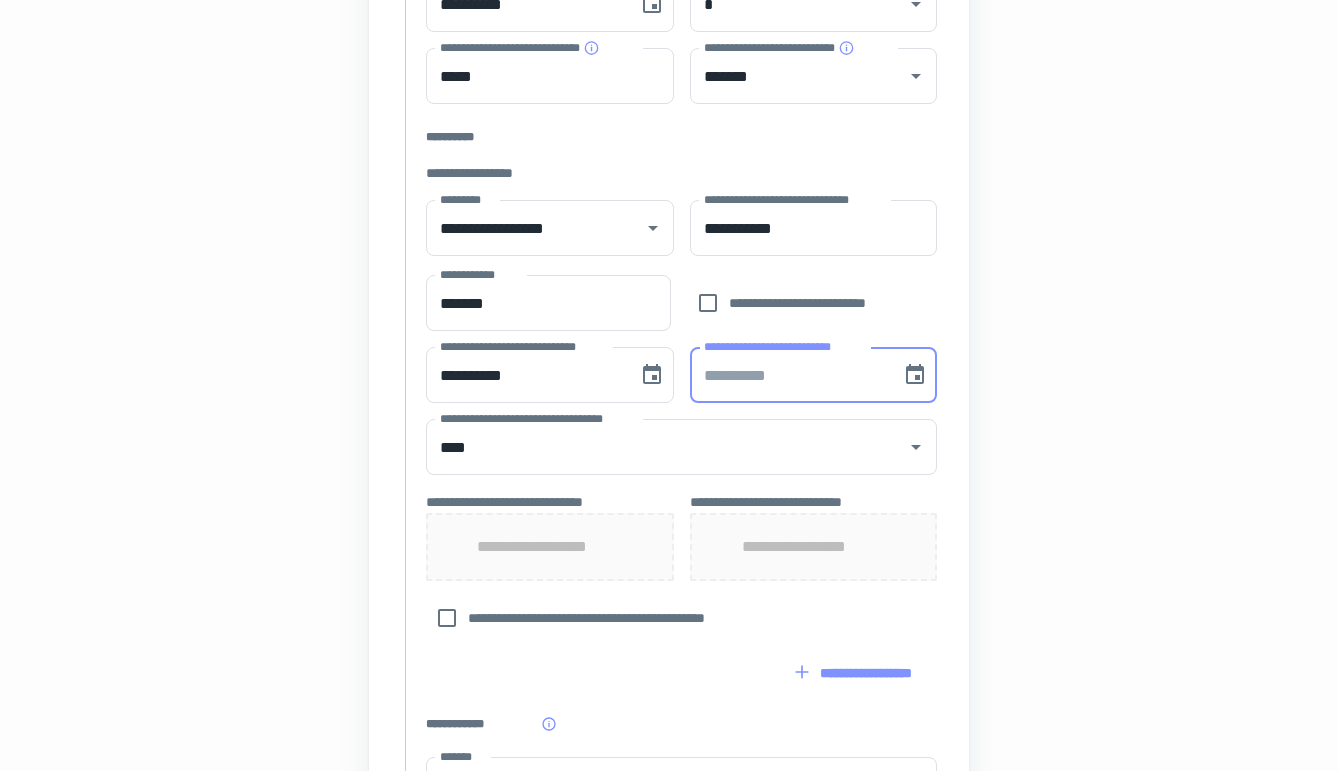 click on "[FIRST] [LAST] [ADDRESS] [CITY] [STATE] [POSTAL_CODE] [COUNTRY] [PHONE] [EMAIL]" at bounding box center [669, 408] 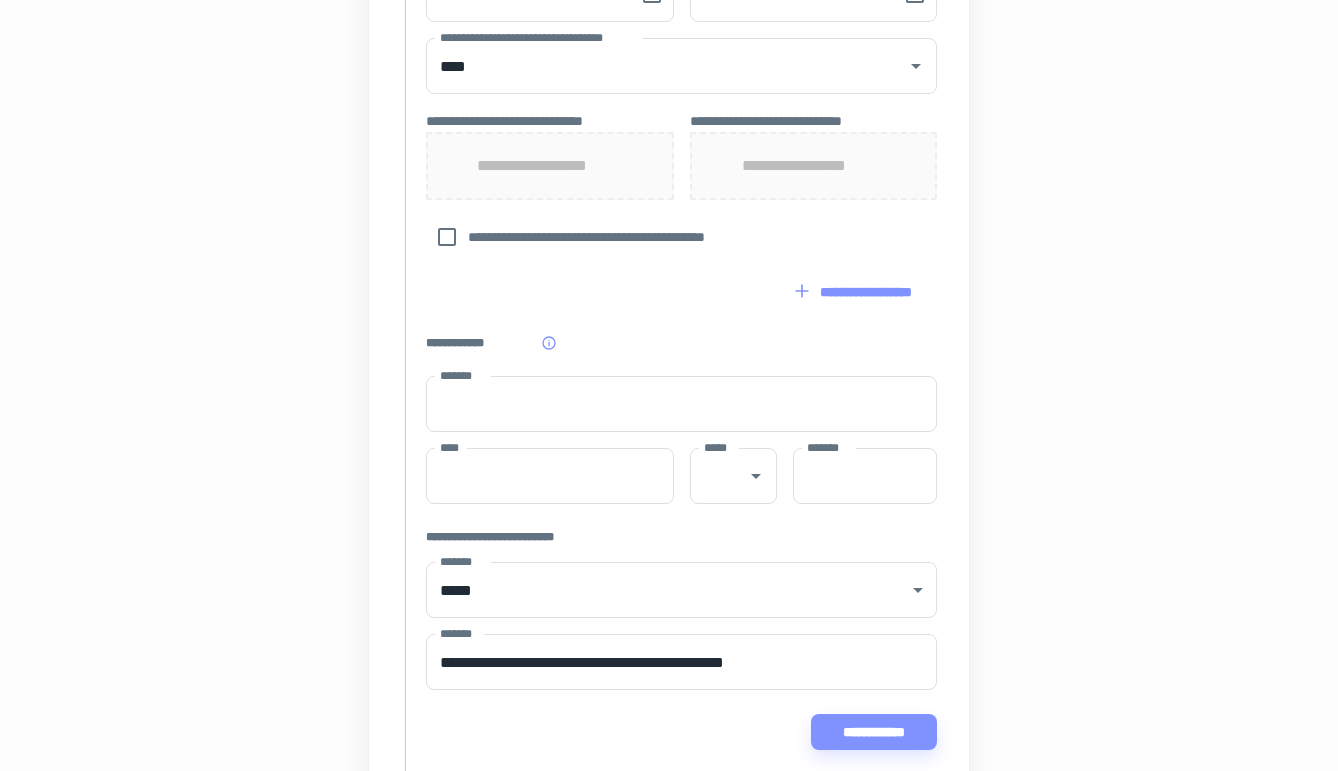 scroll, scrollTop: 923, scrollLeft: 0, axis: vertical 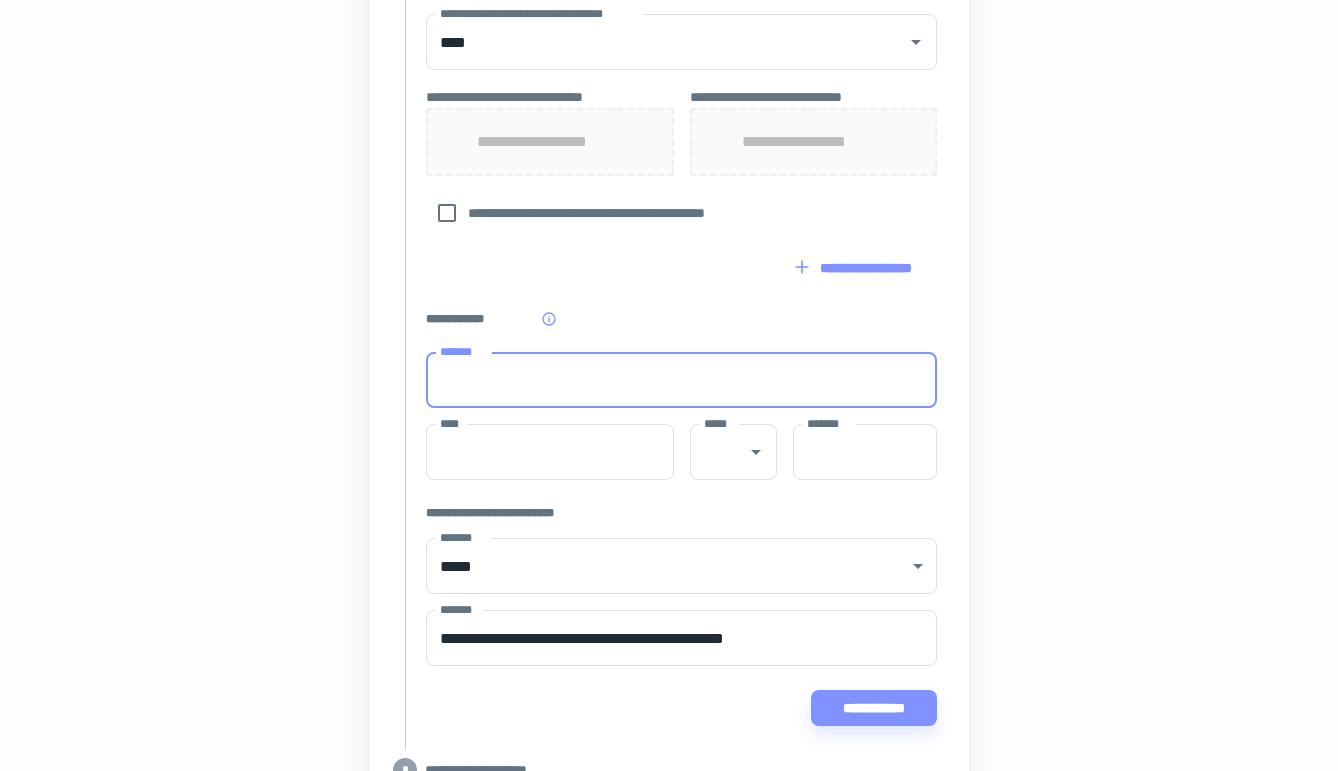 click on "*******" at bounding box center (681, 380) 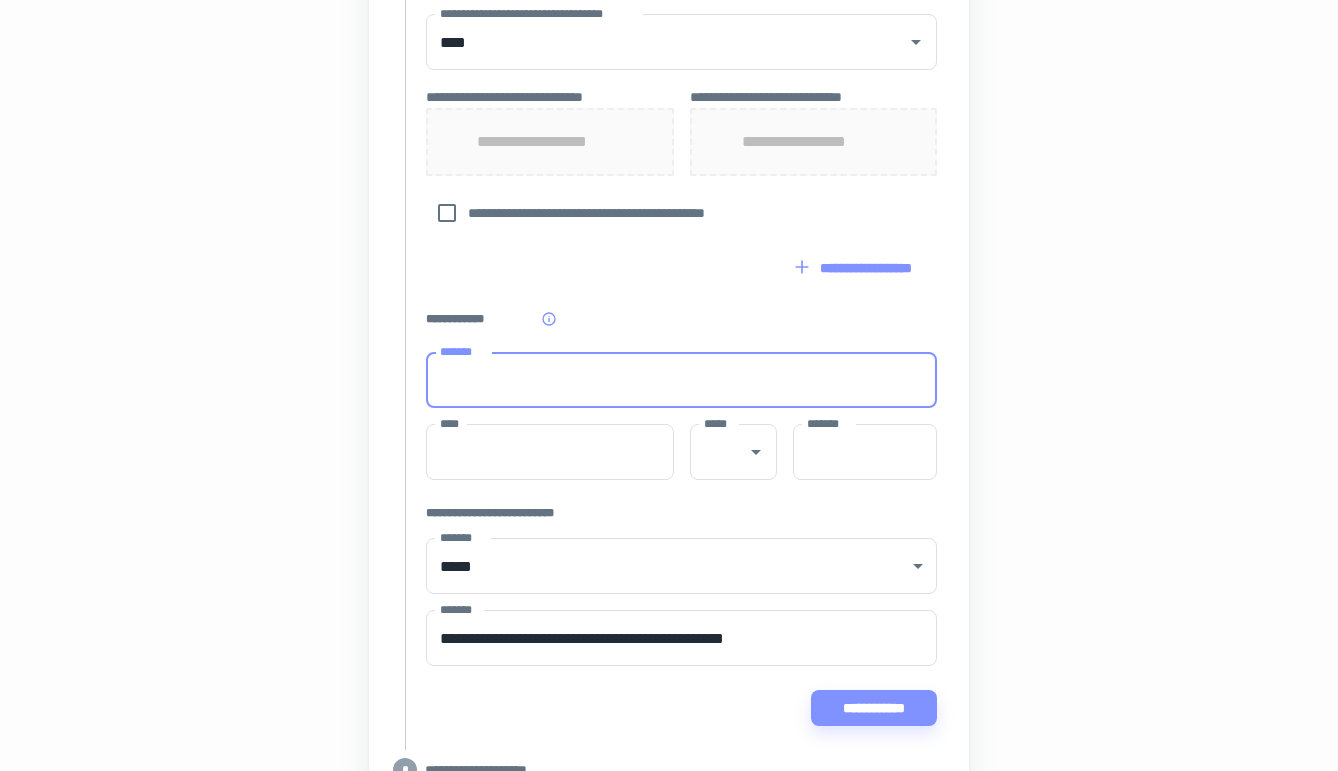 type on "**********" 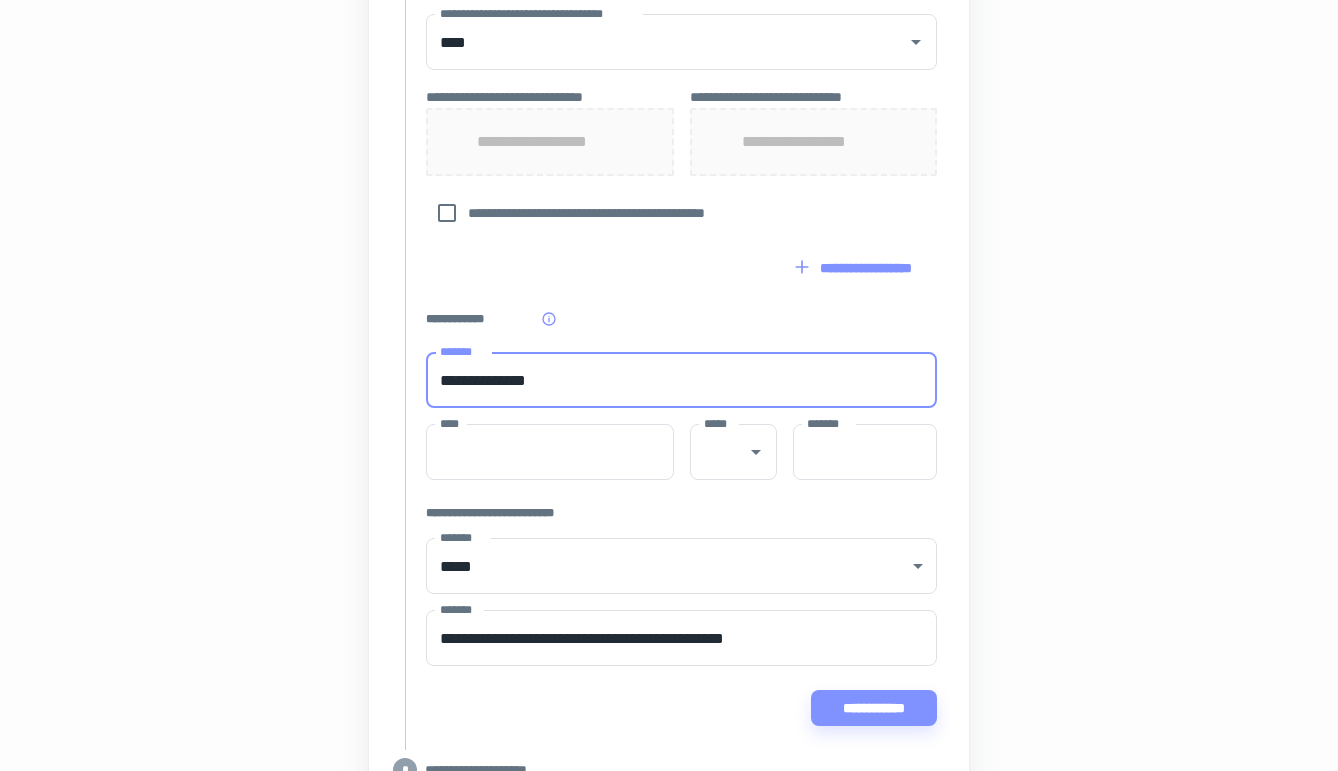 type on "**********" 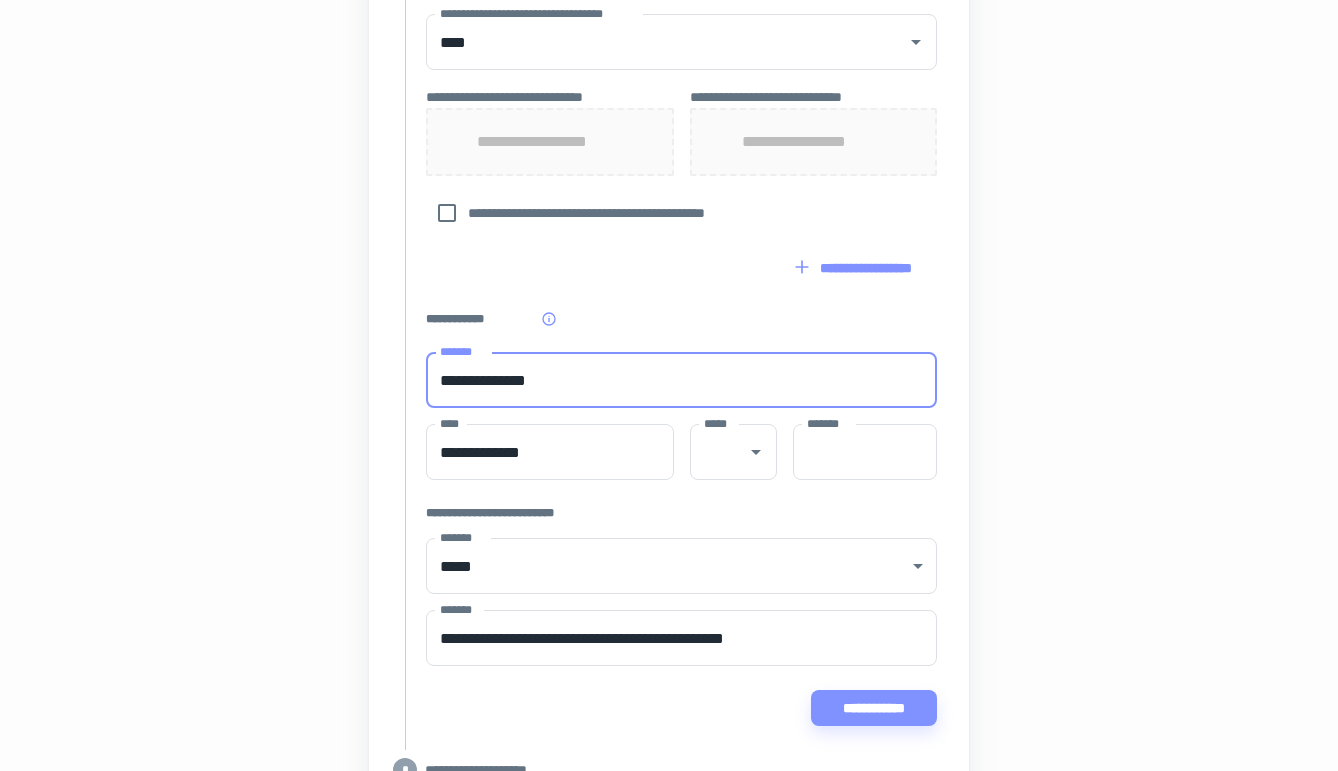 type on "**" 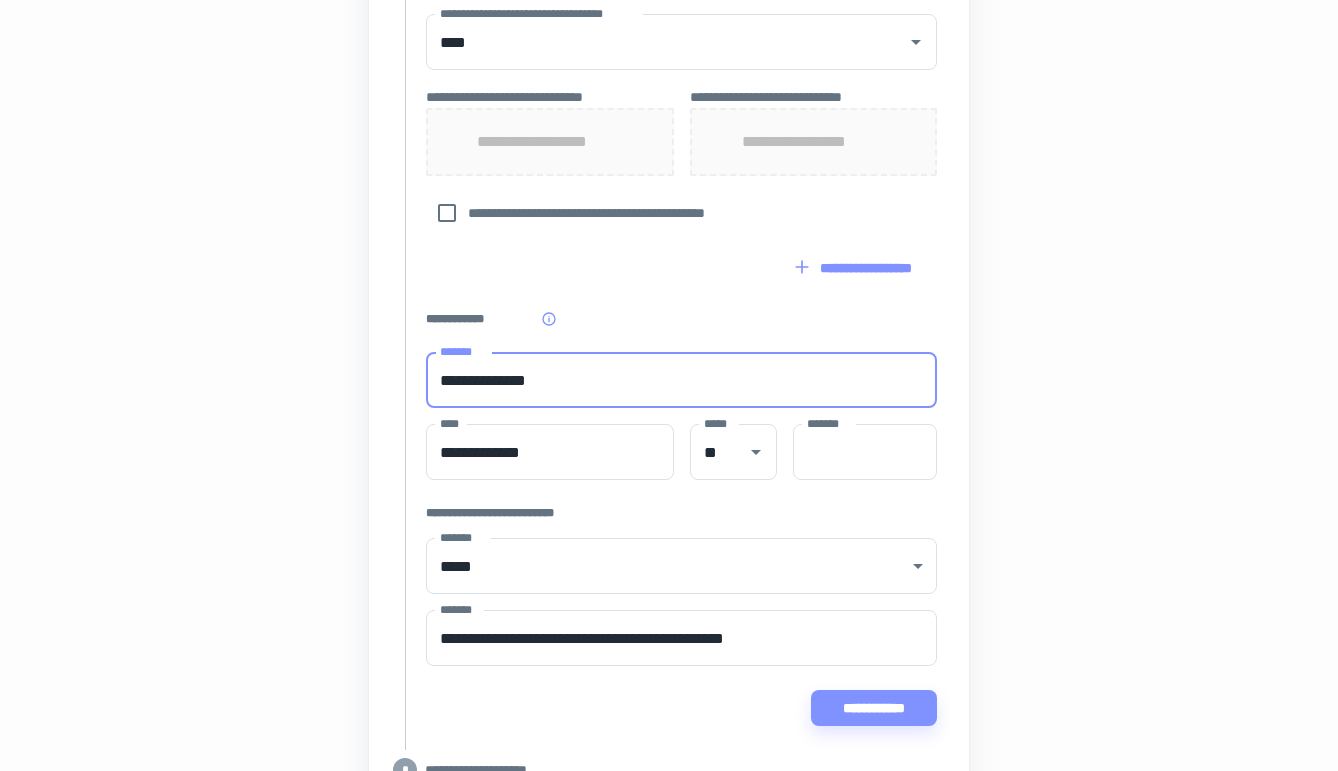 type on "*****" 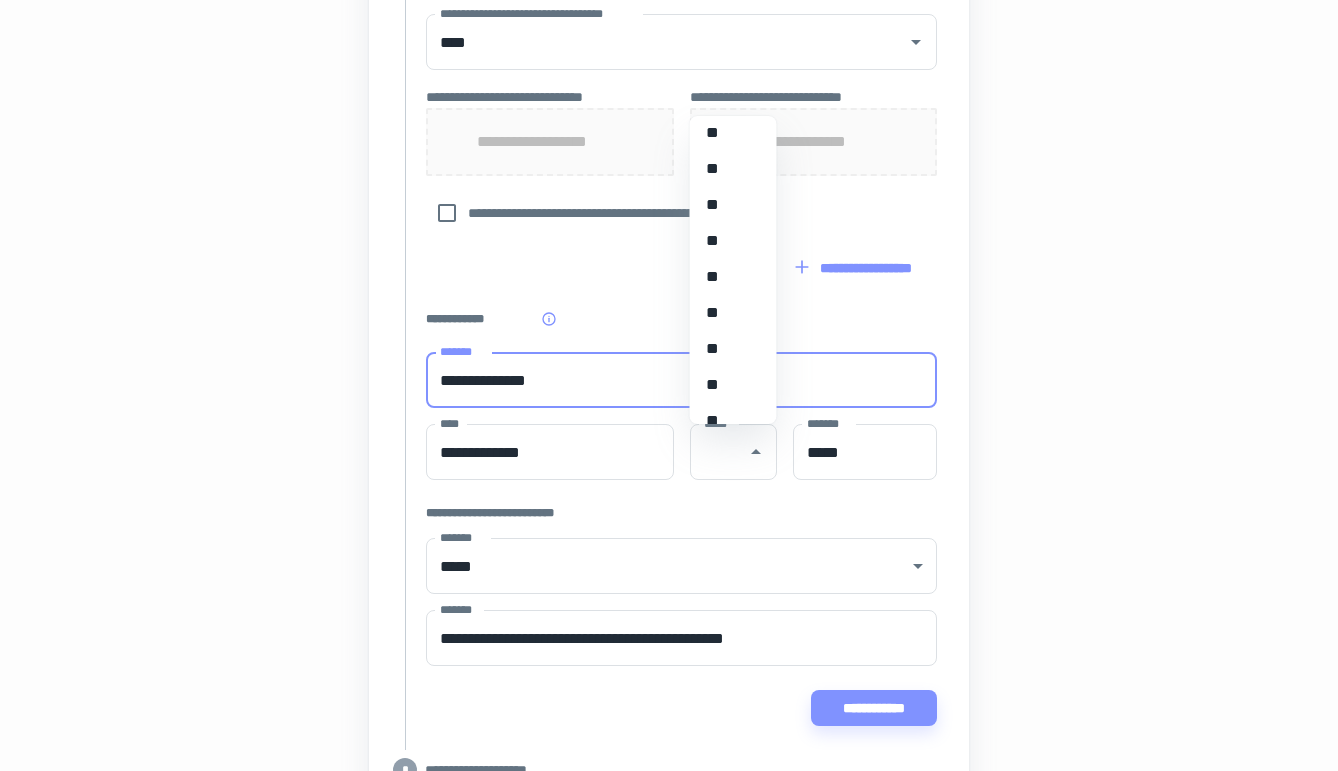 scroll, scrollTop: 0, scrollLeft: 0, axis: both 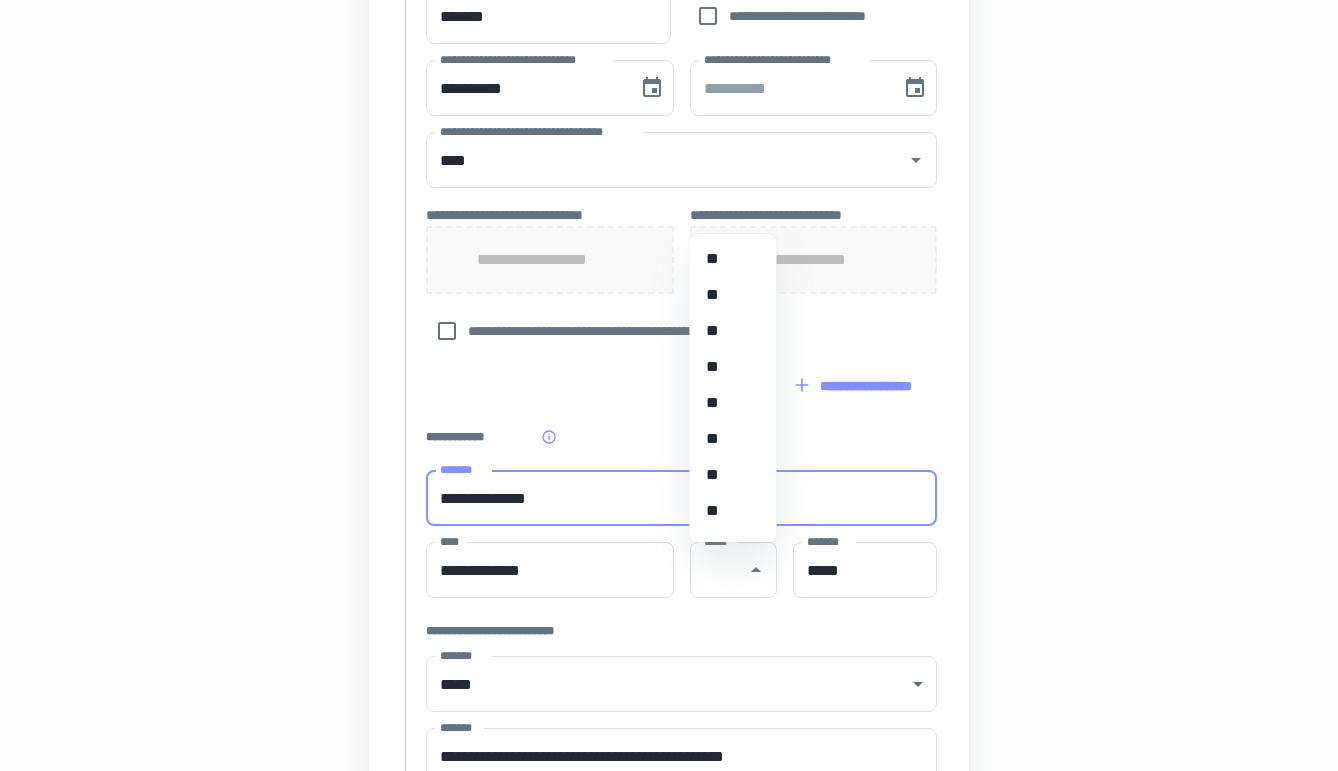 click on "**" at bounding box center [733, 331] 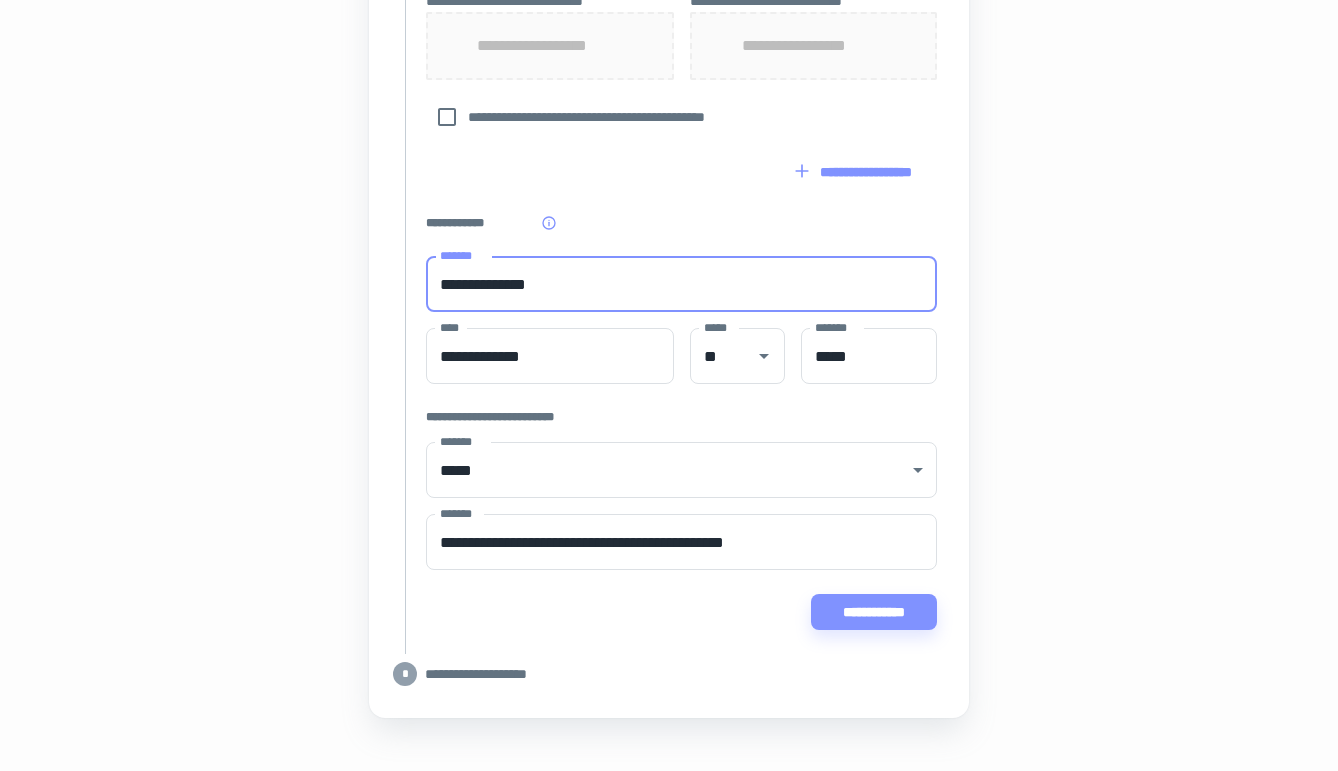 scroll, scrollTop: 1046, scrollLeft: 0, axis: vertical 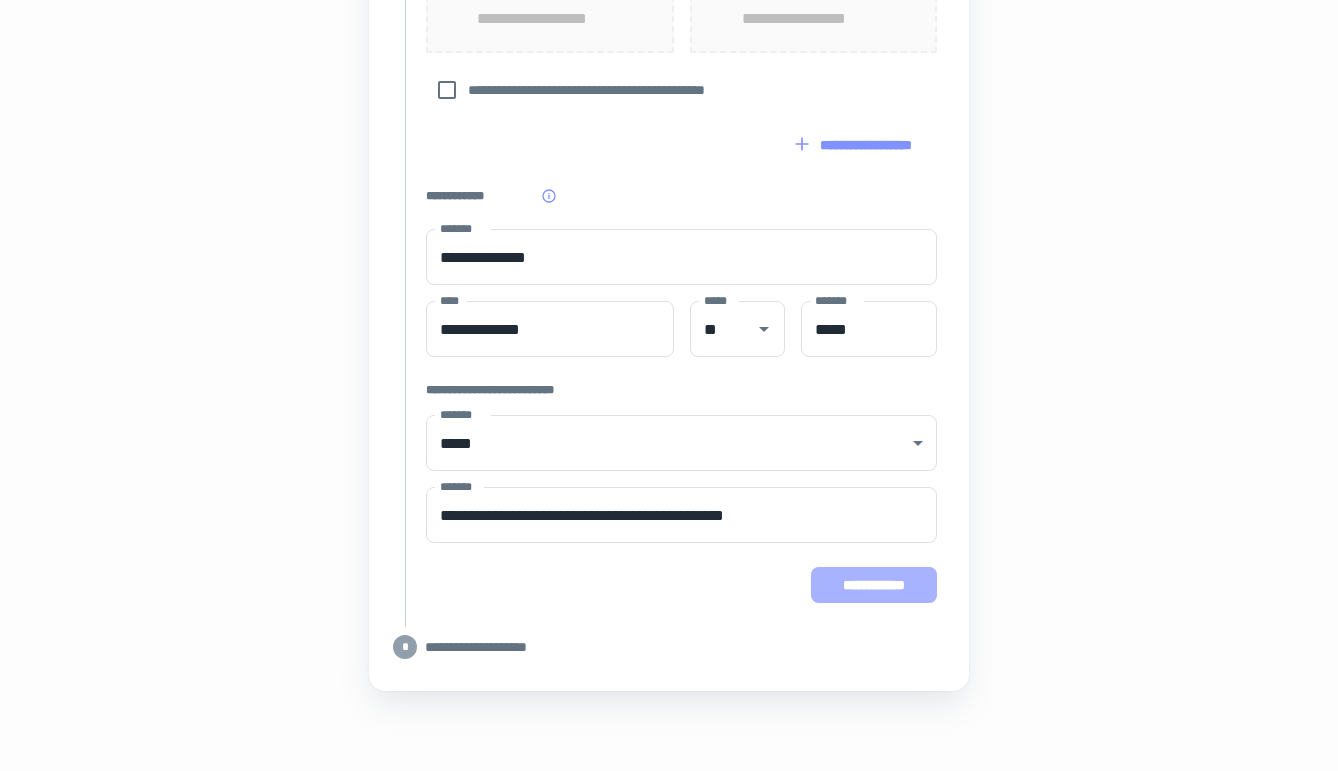 click on "**********" at bounding box center [874, 585] 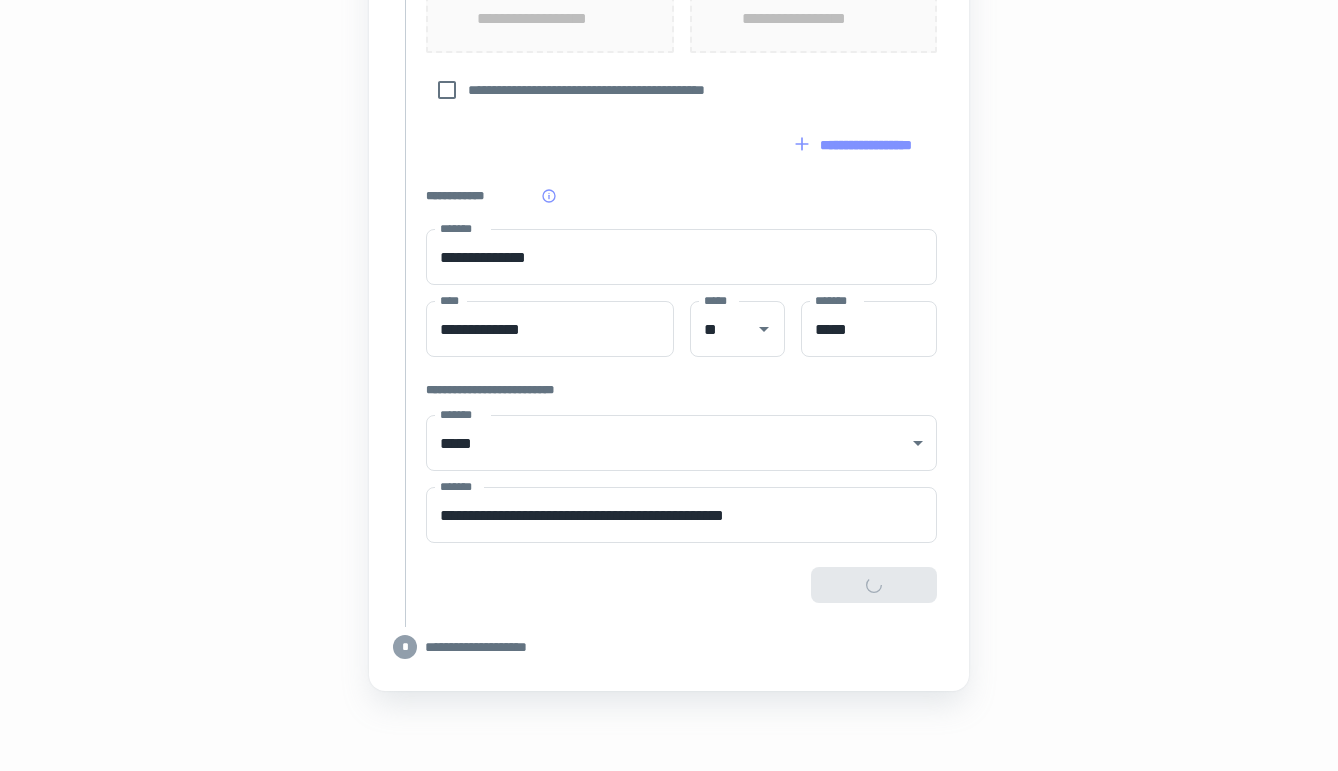 type on "**********" 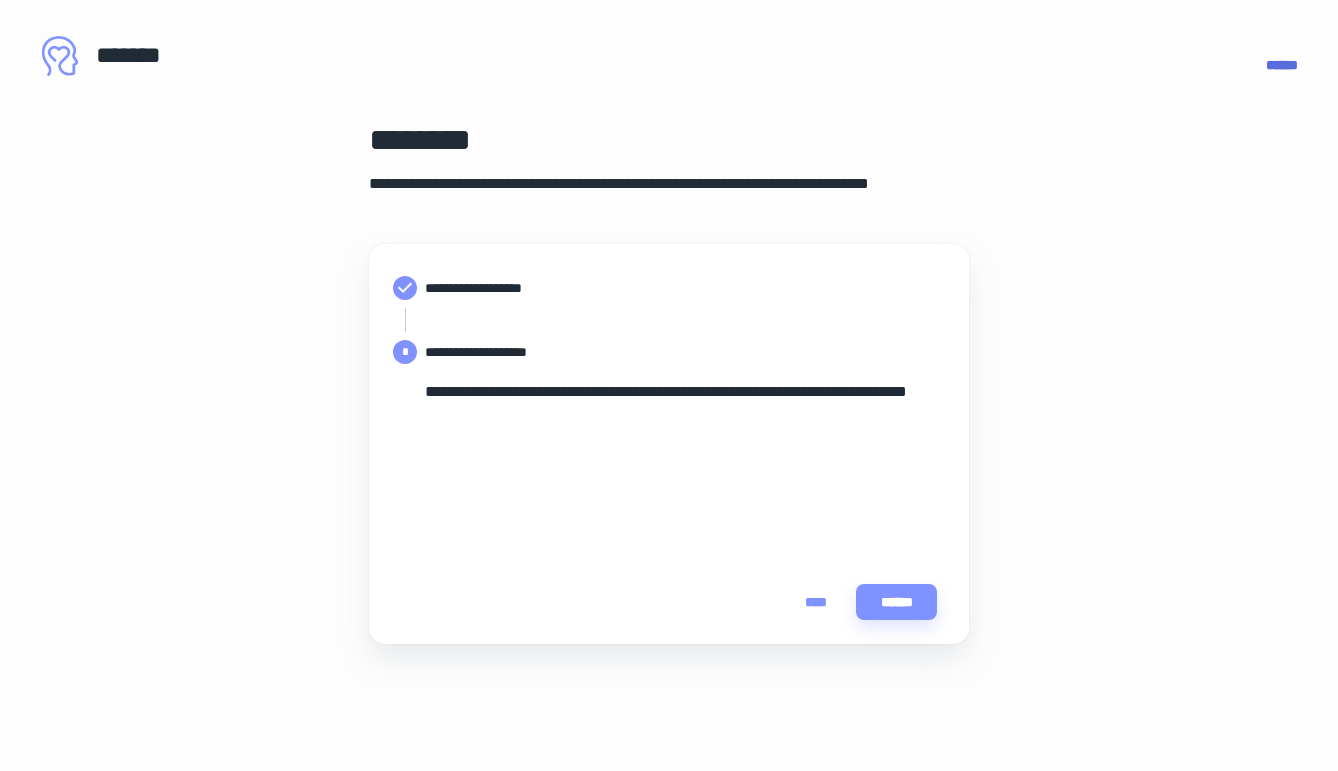 scroll, scrollTop: 0, scrollLeft: 0, axis: both 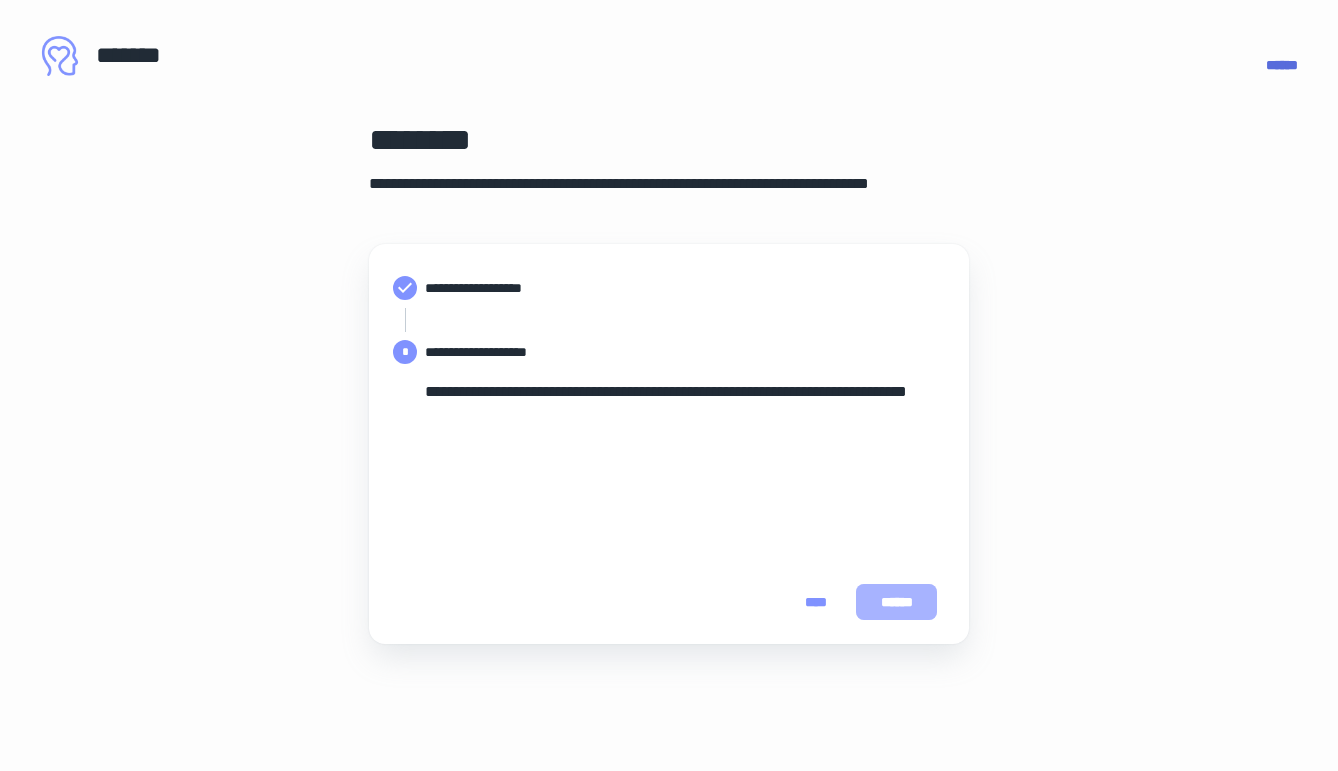 click on "******" at bounding box center (896, 602) 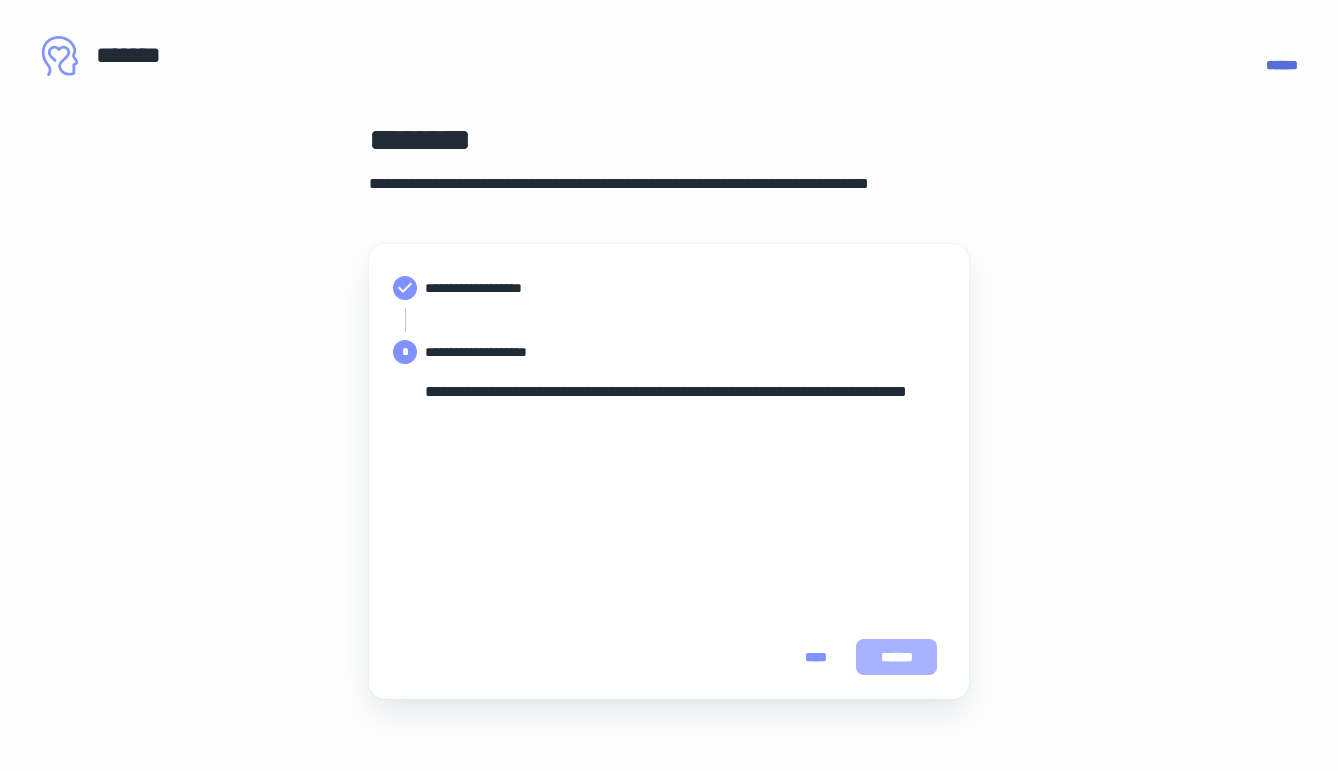 click on "******" at bounding box center [896, 657] 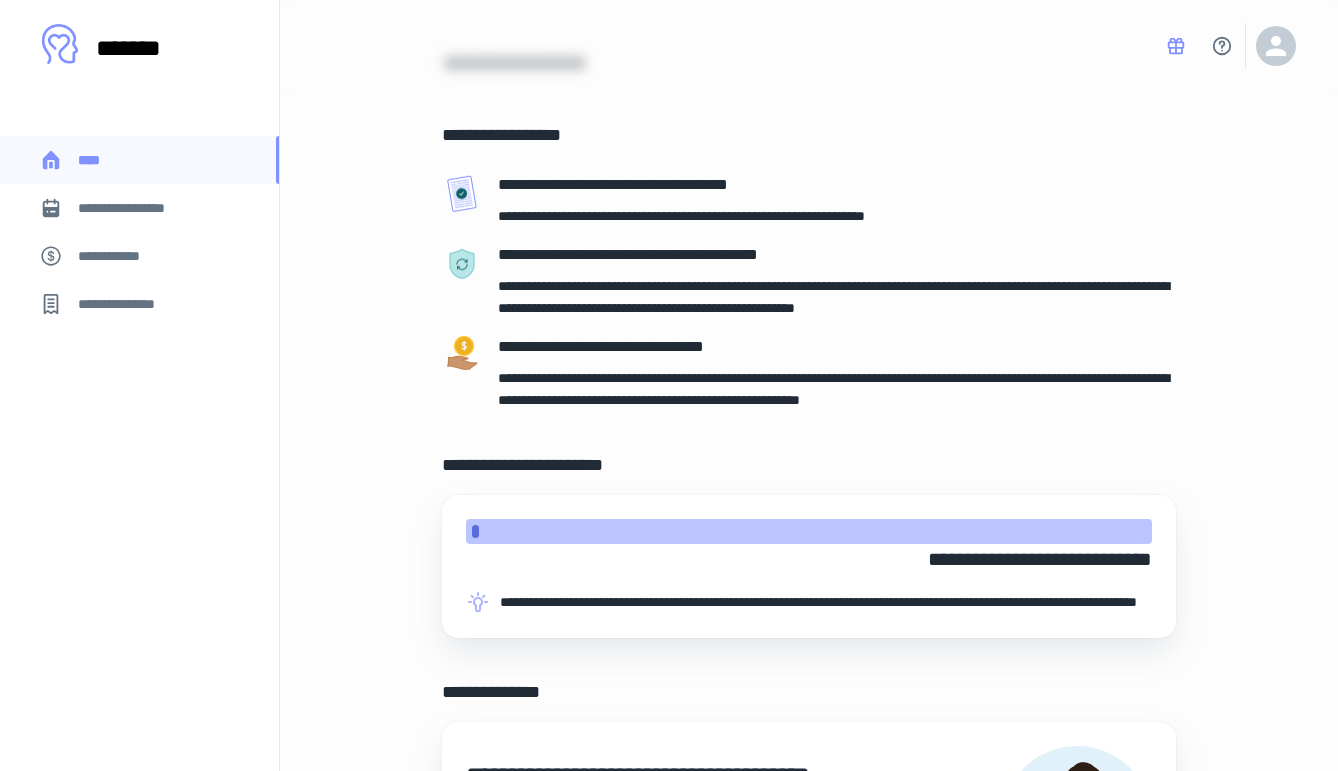 scroll, scrollTop: 0, scrollLeft: 0, axis: both 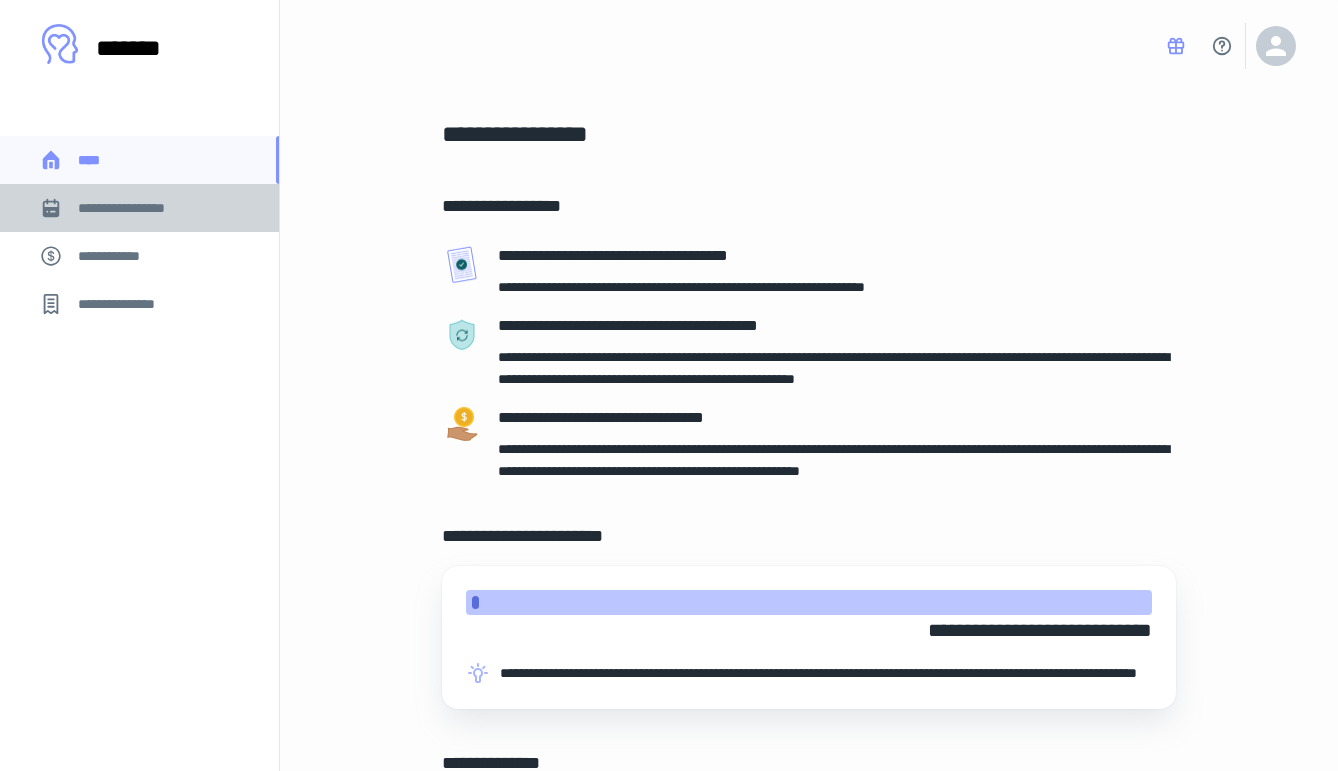 click on "**********" at bounding box center [136, 208] 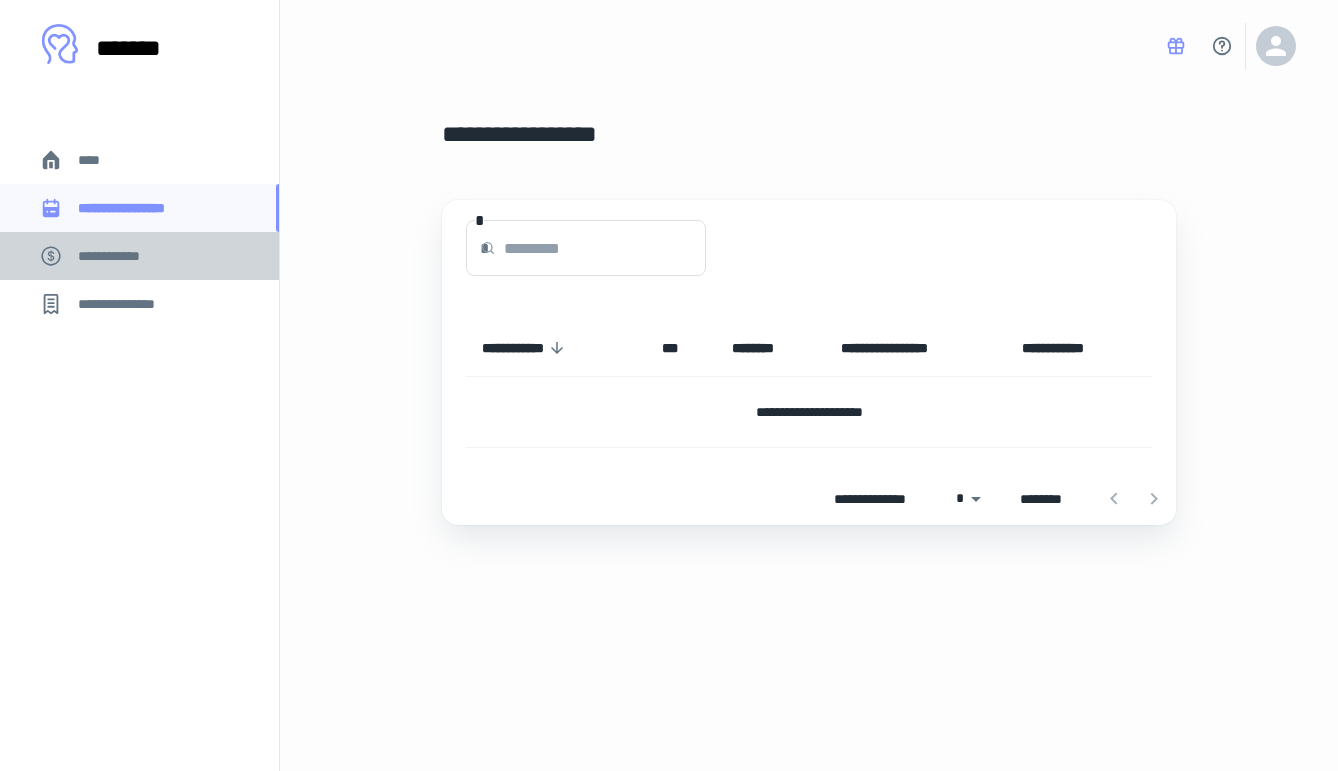 click on "**********" at bounding box center (139, 256) 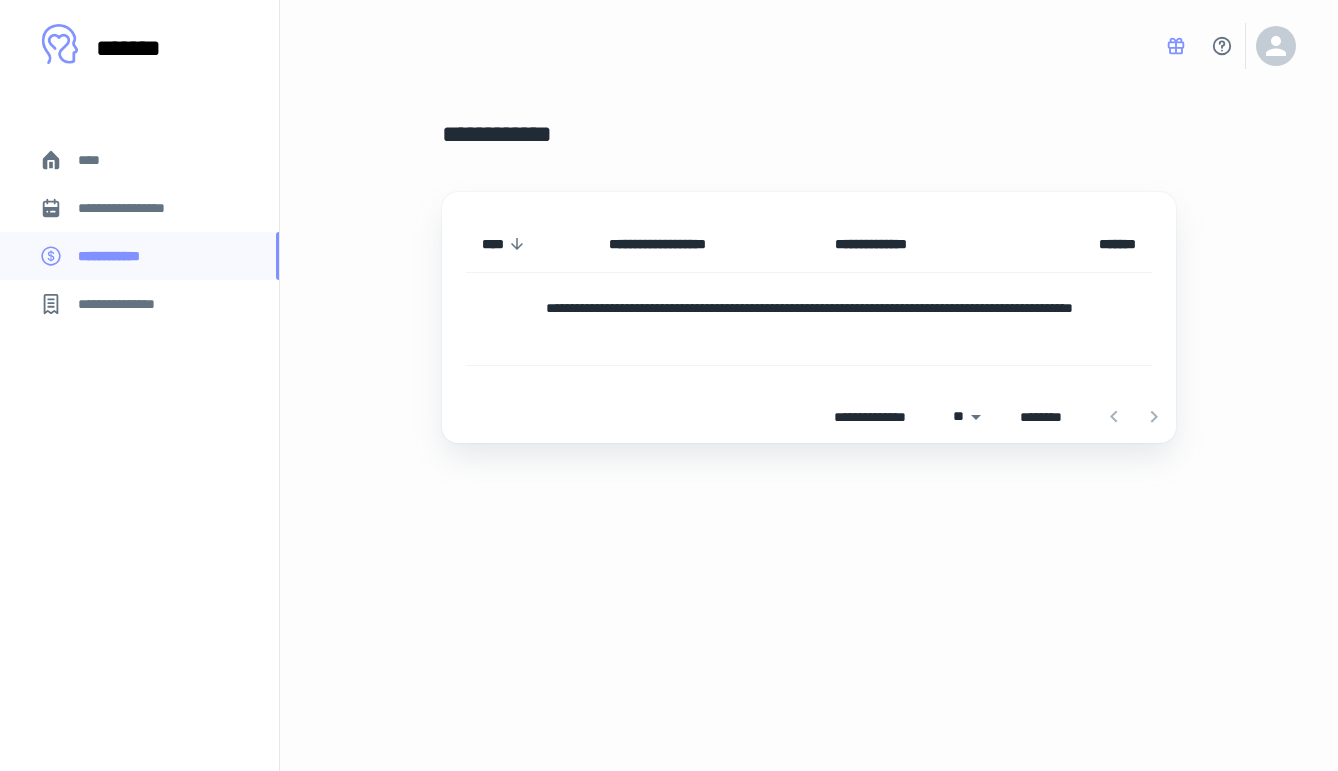 click on "**********" at bounding box center [127, 304] 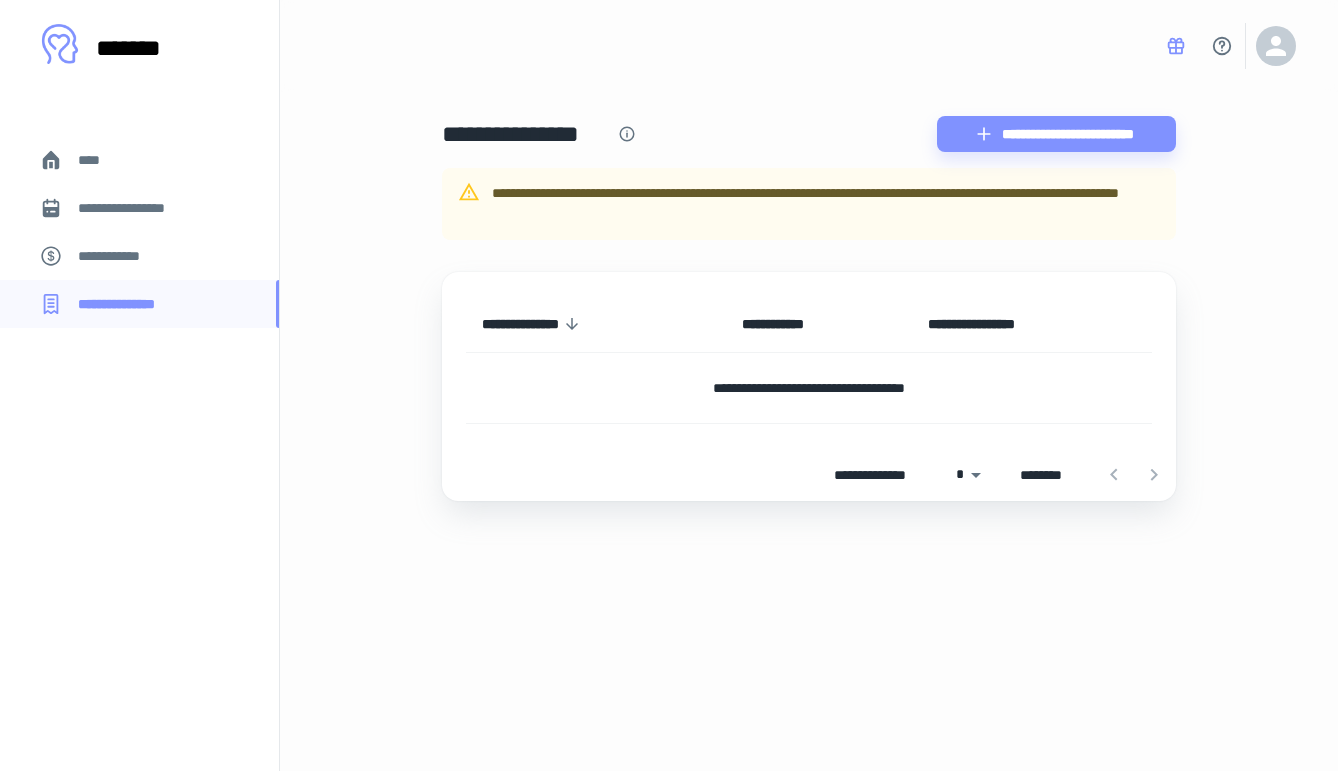 click on "[FIRST] [LAST]" at bounding box center (826, 204) 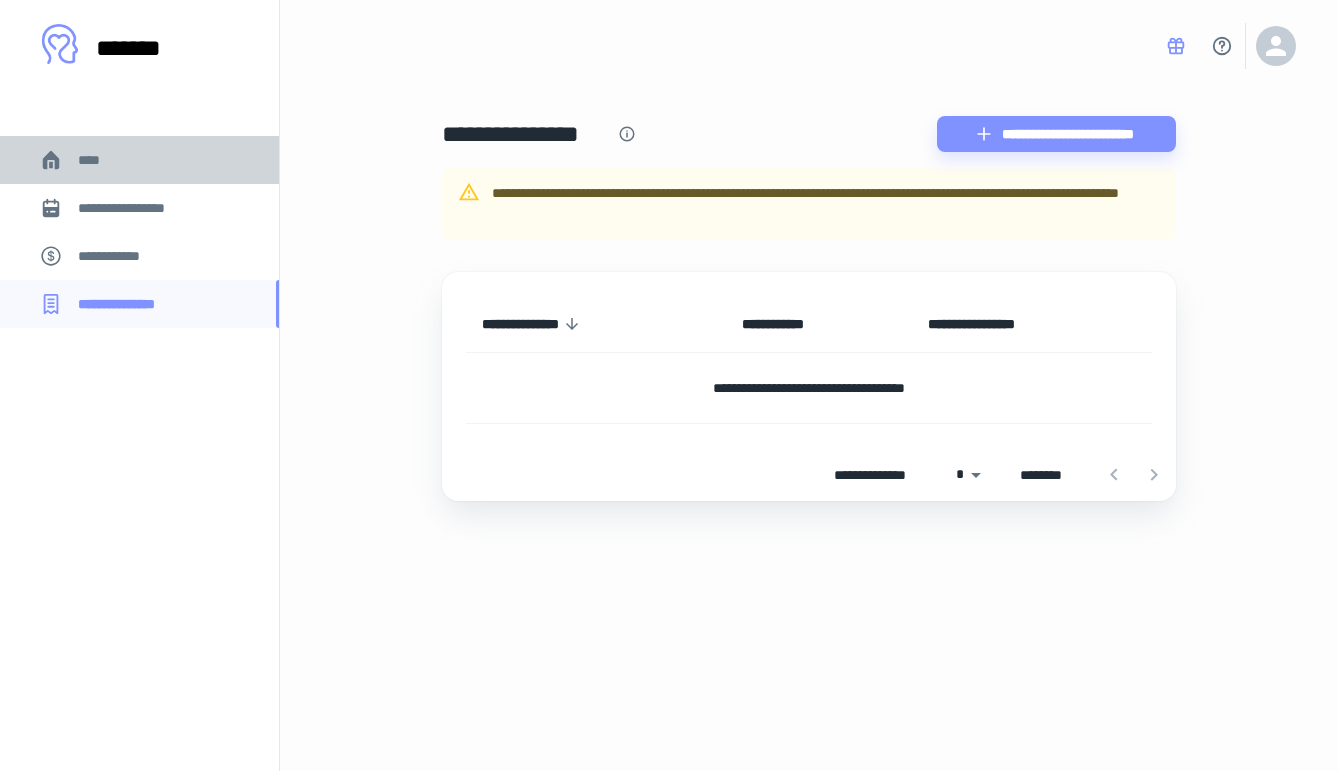 click on "****" at bounding box center [139, 160] 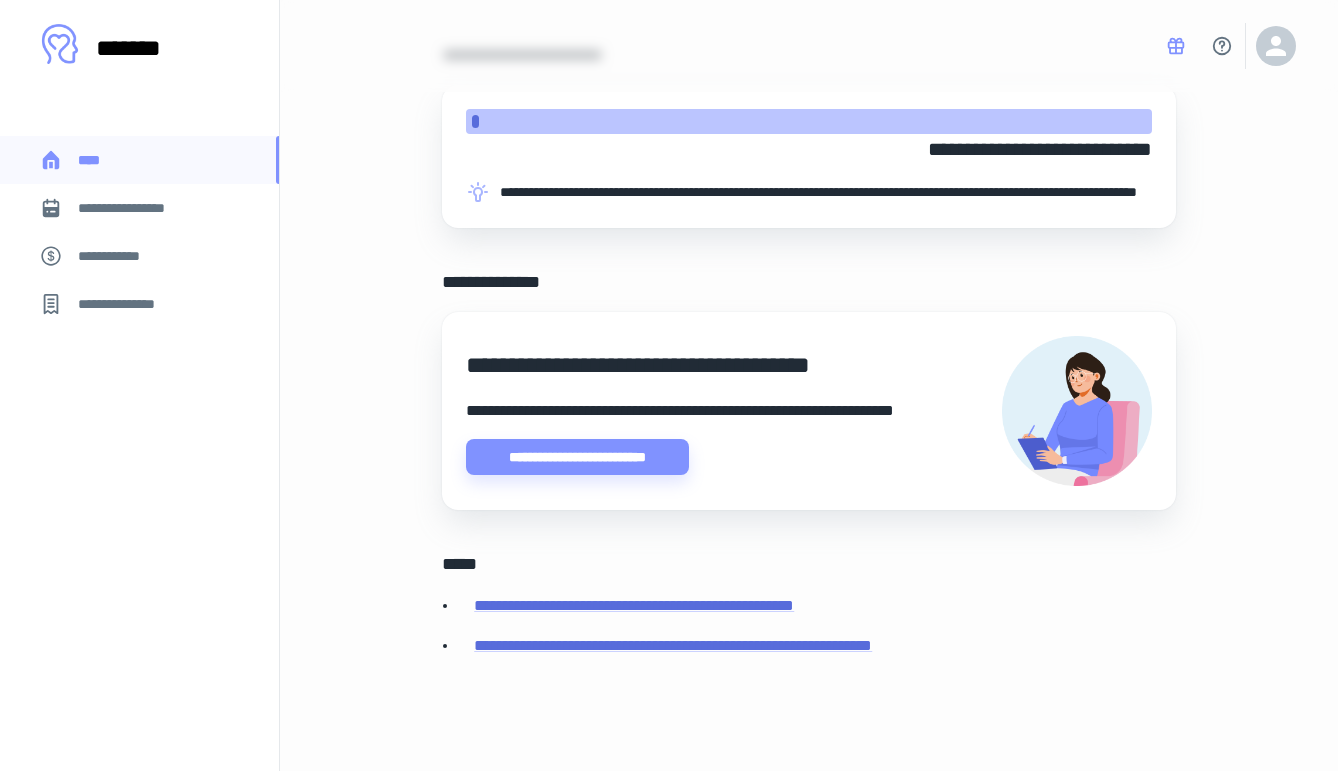 scroll, scrollTop: 488, scrollLeft: 0, axis: vertical 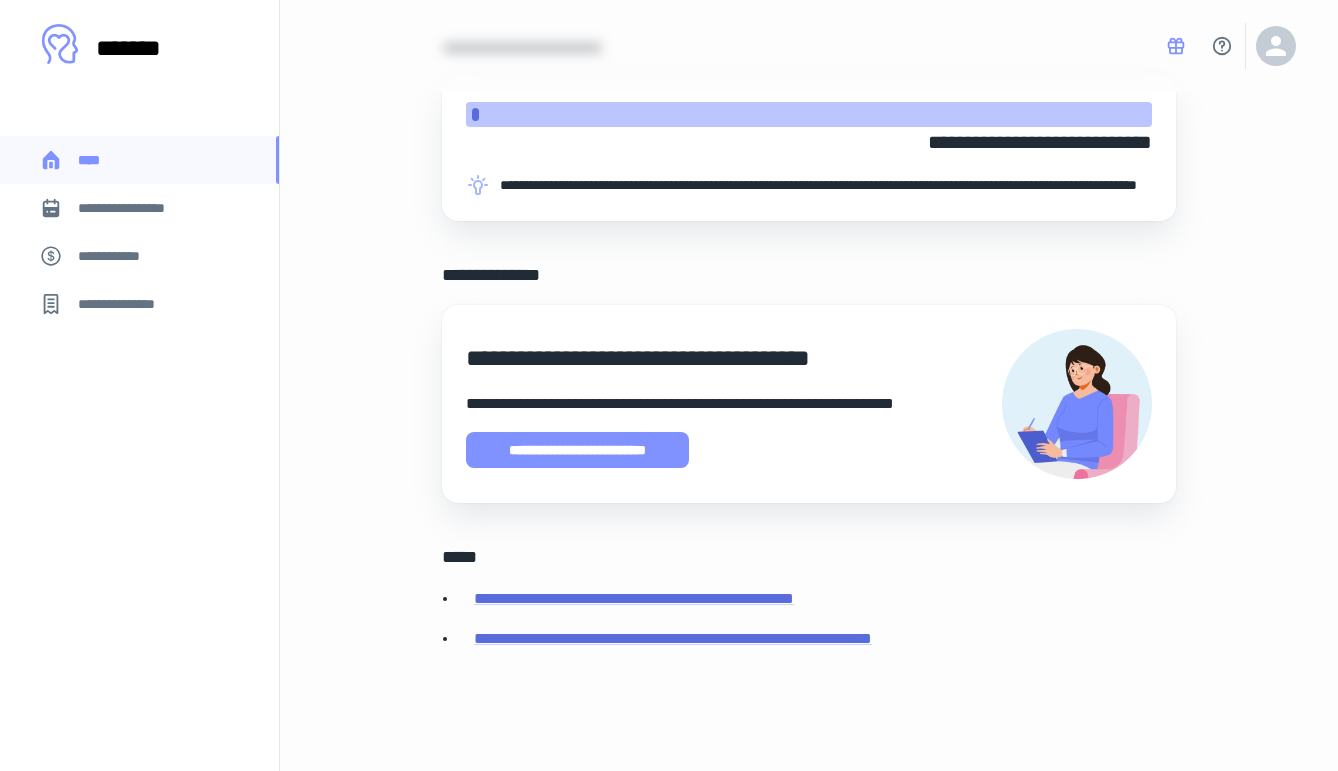 click on "**********" at bounding box center (577, 450) 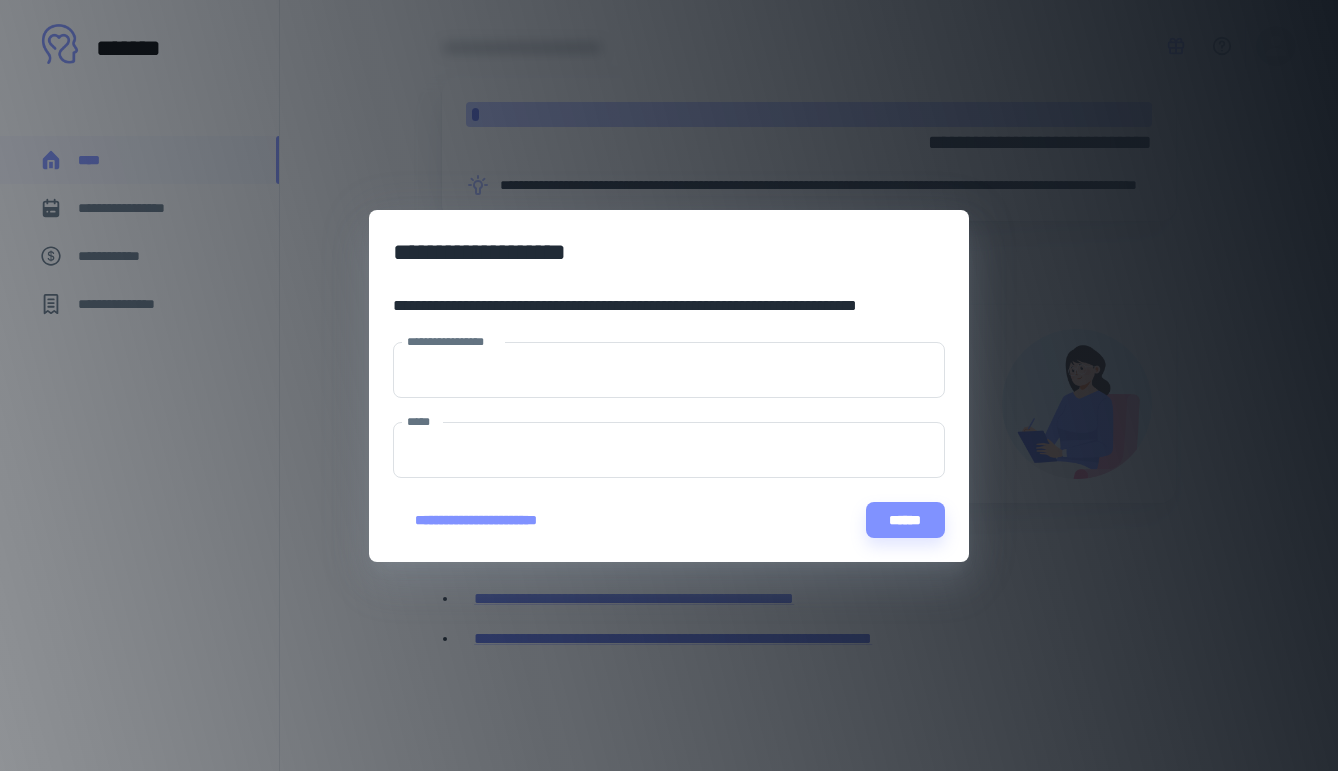 click on "**********" at bounding box center (669, 385) 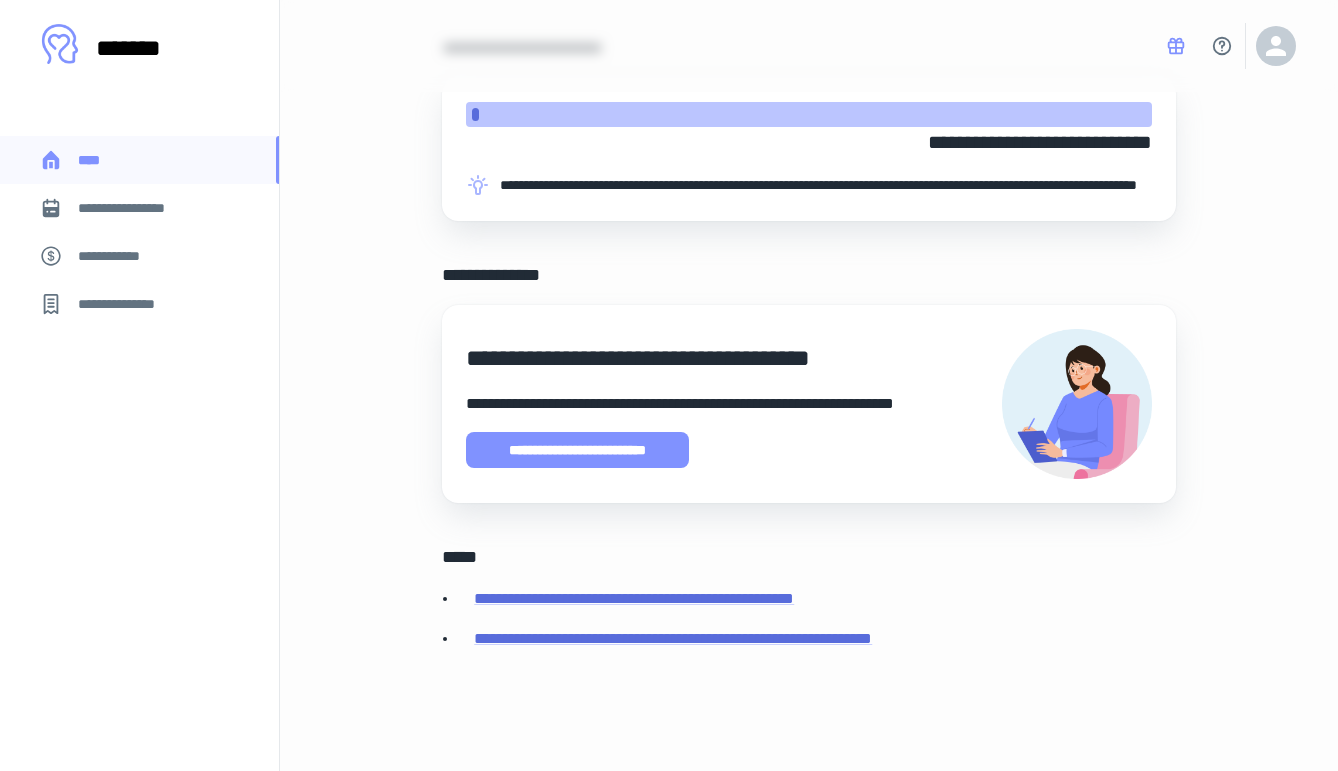 click on "**********" at bounding box center (577, 450) 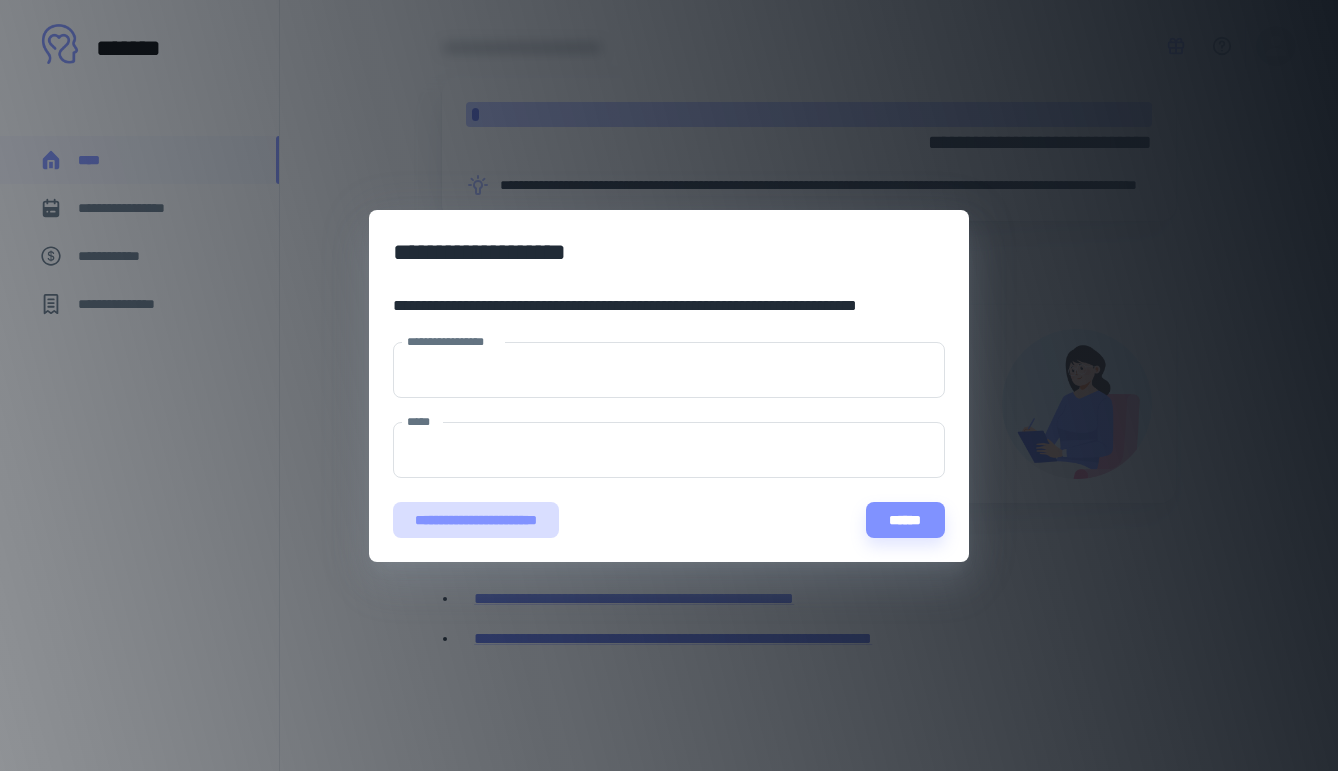 click on "**********" at bounding box center [476, 520] 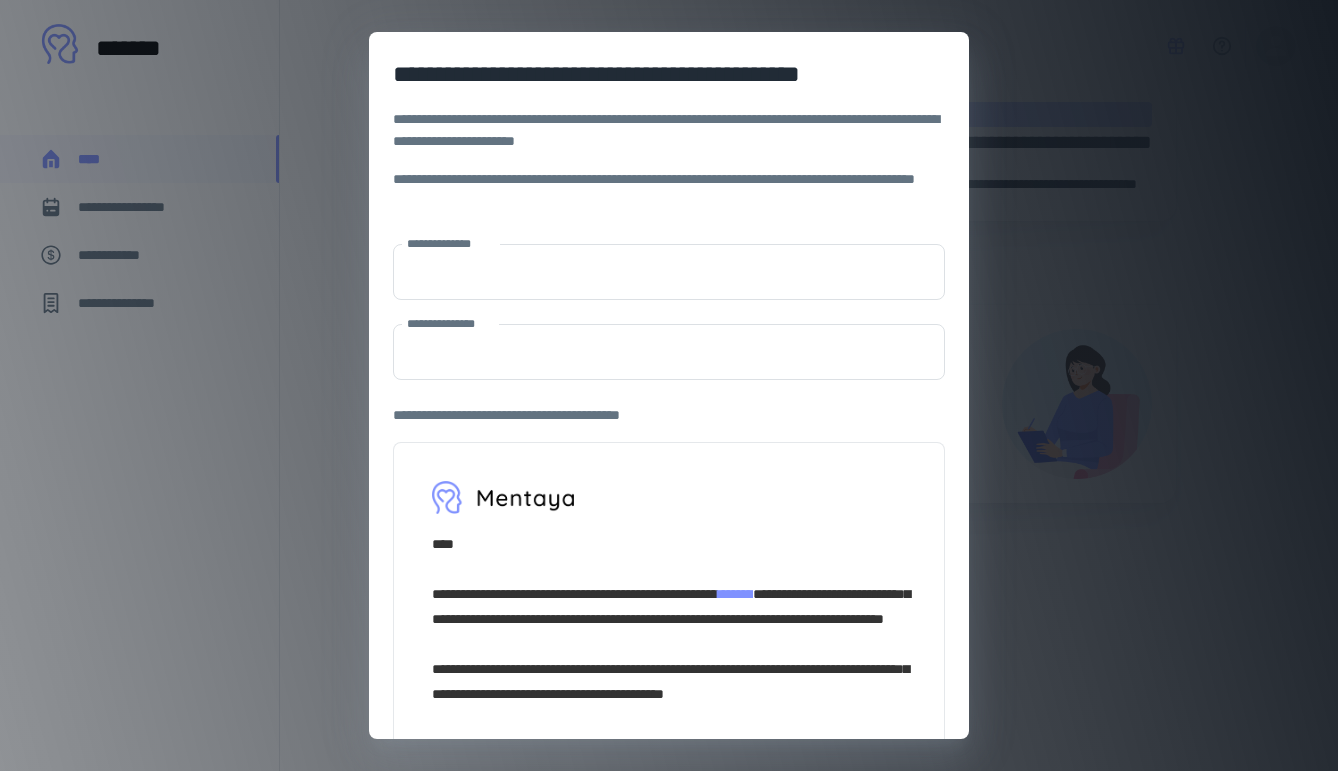 scroll, scrollTop: 478, scrollLeft: 0, axis: vertical 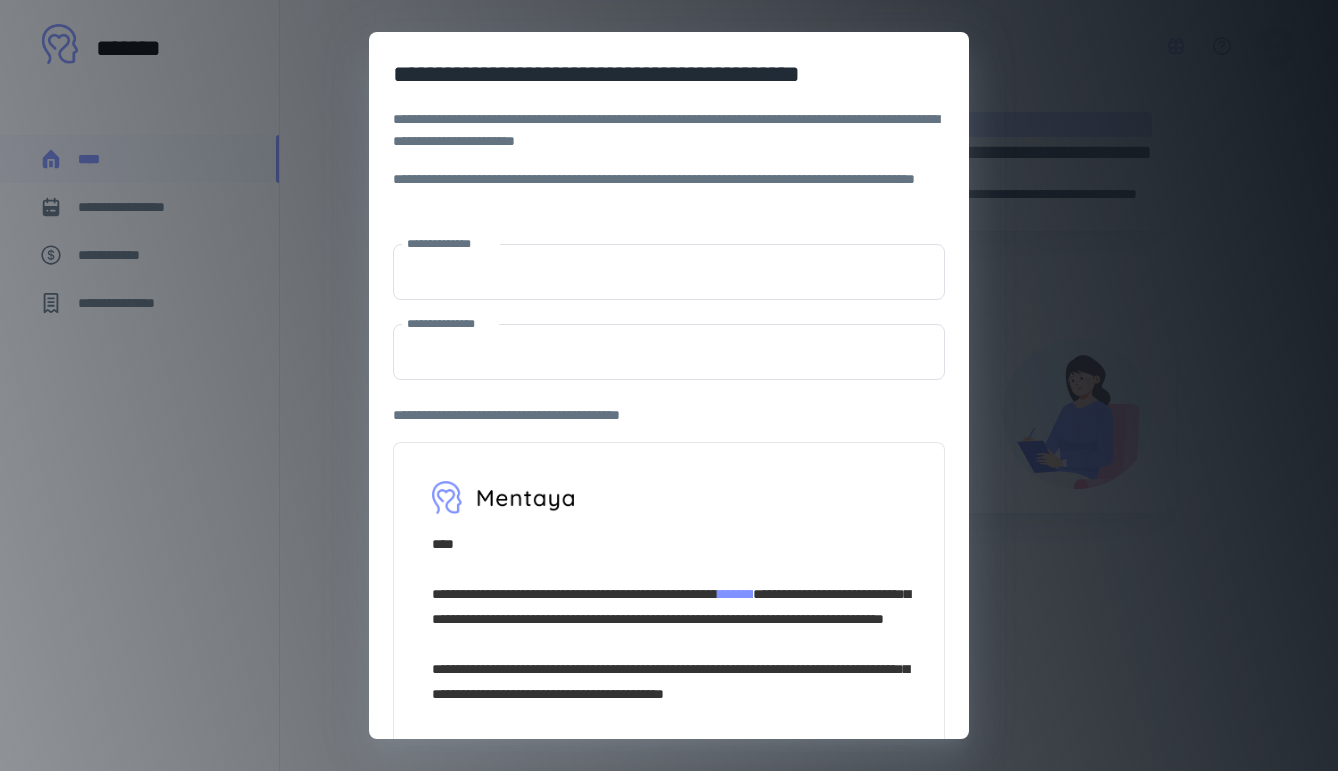 click on "[STREET_ADDRESS] [CITY], [STATE] [POSTAL_CODE]" at bounding box center (669, 385) 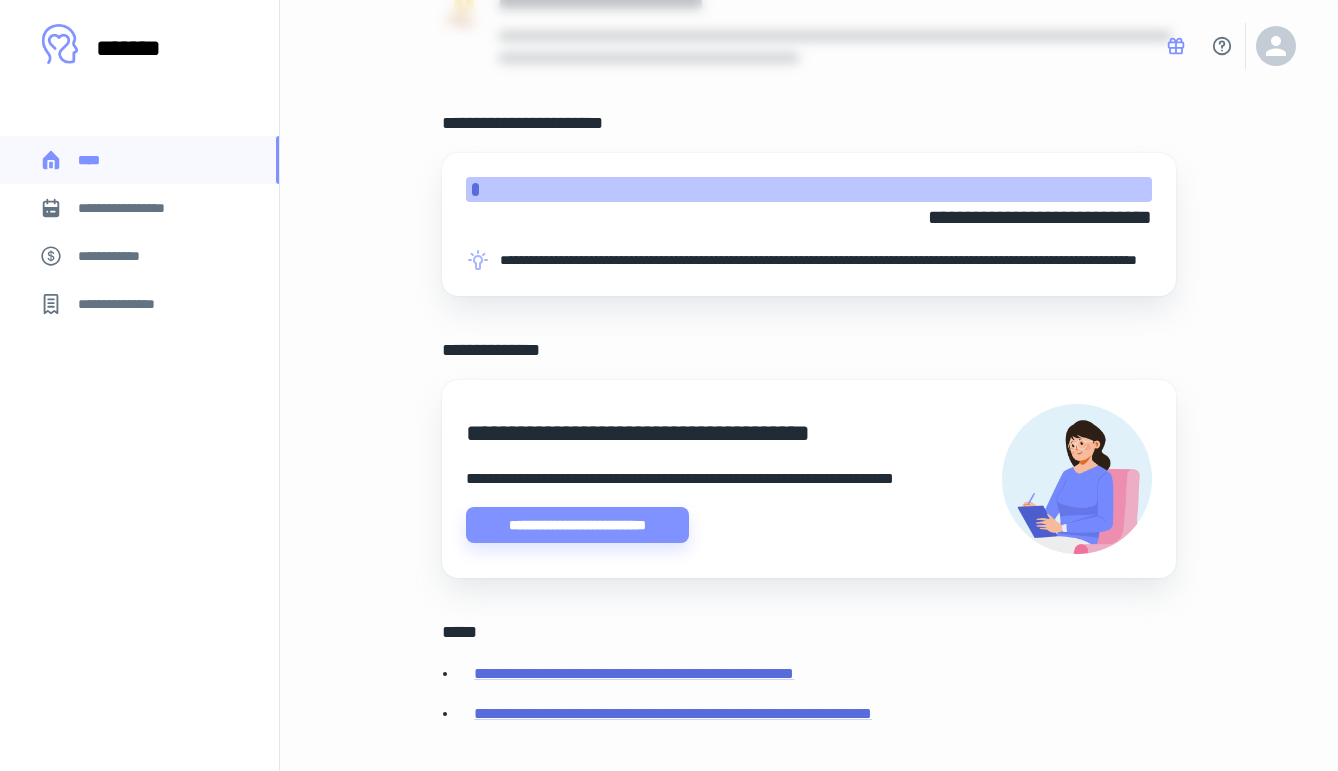 scroll, scrollTop: 404, scrollLeft: 0, axis: vertical 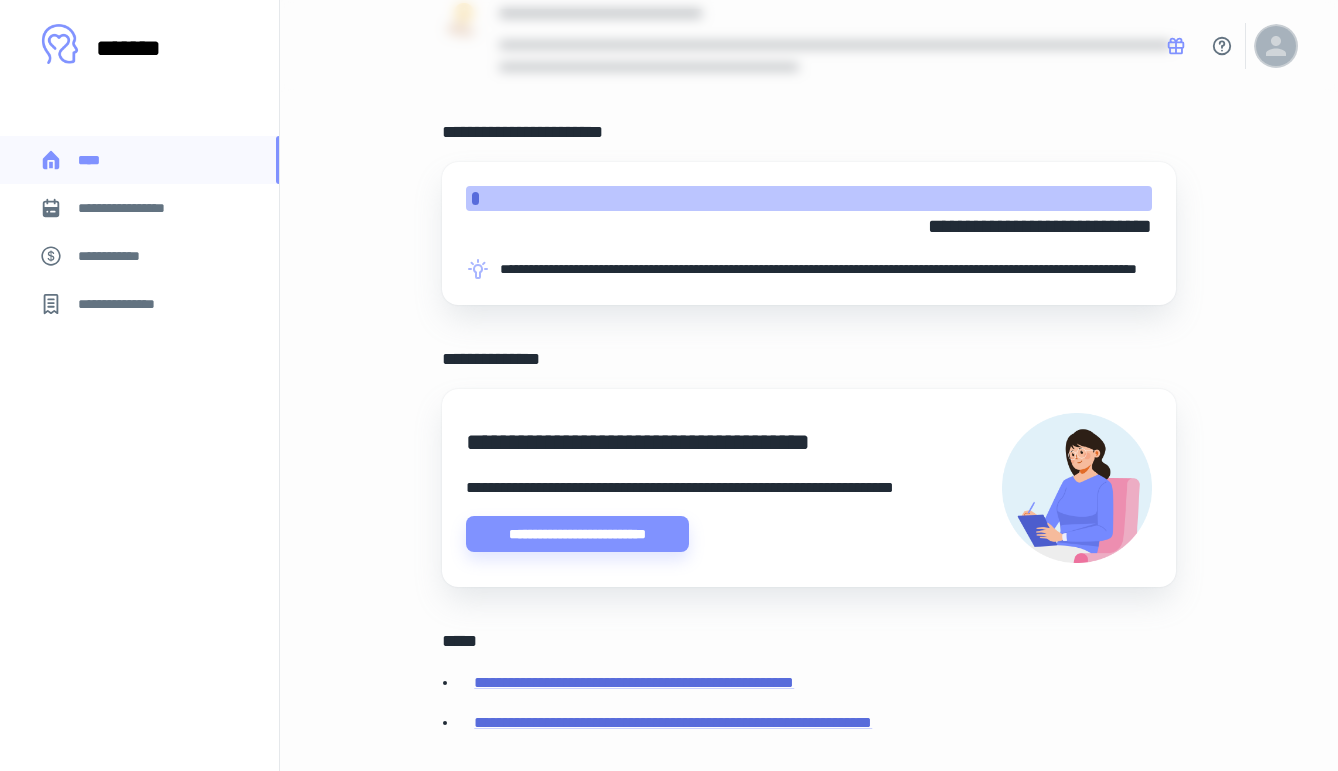 click 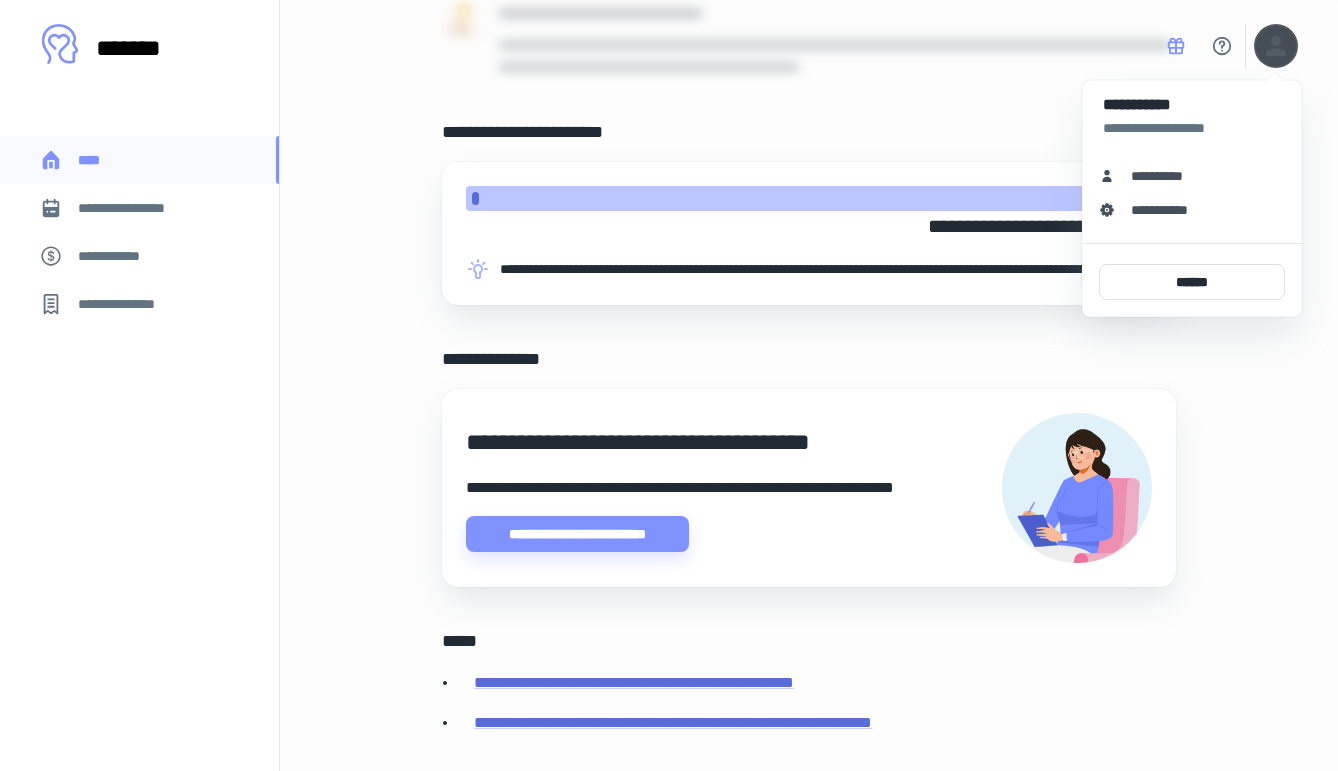 click at bounding box center (669, 385) 